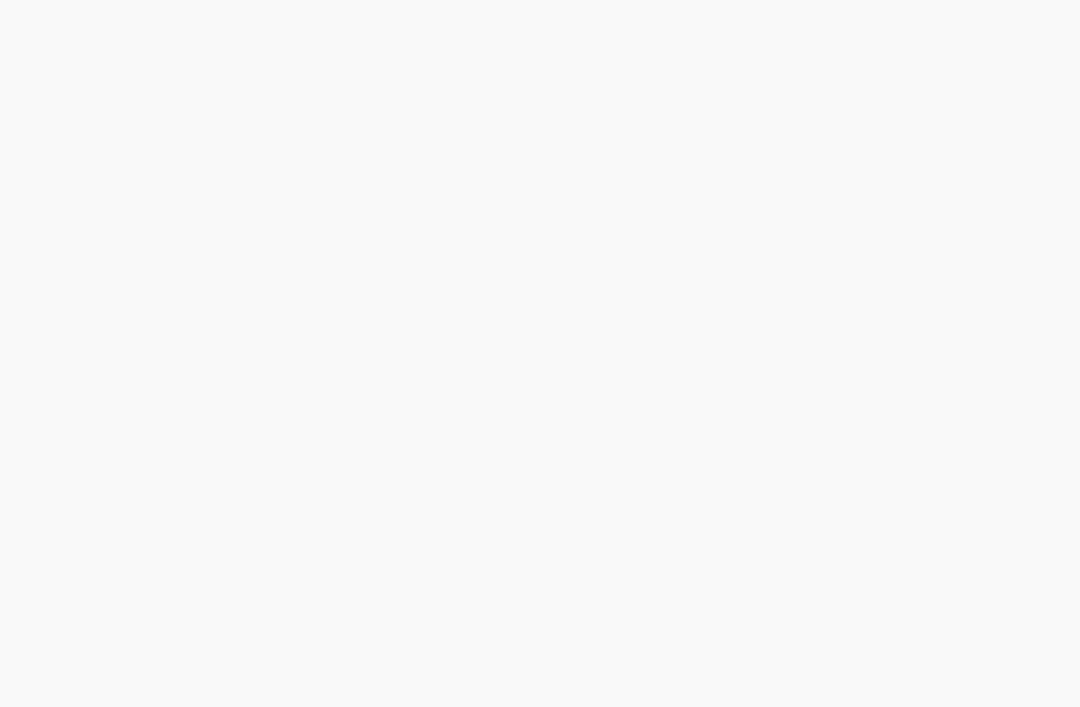 scroll, scrollTop: 64, scrollLeft: 0, axis: vertical 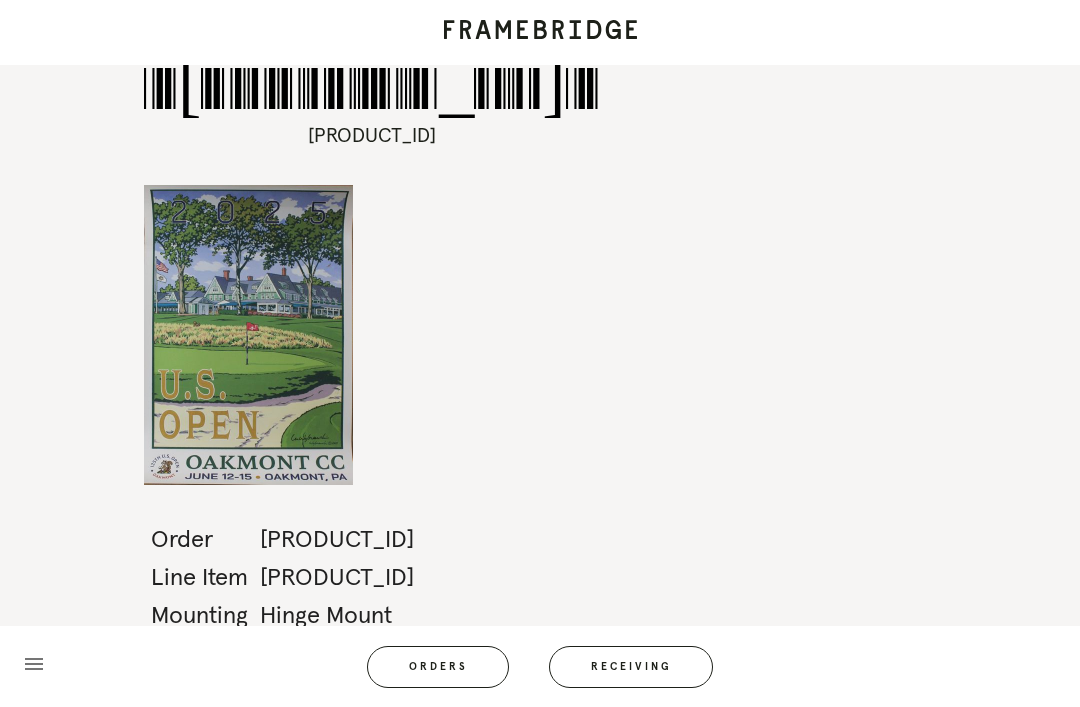 click on "Orders" at bounding box center [438, 667] 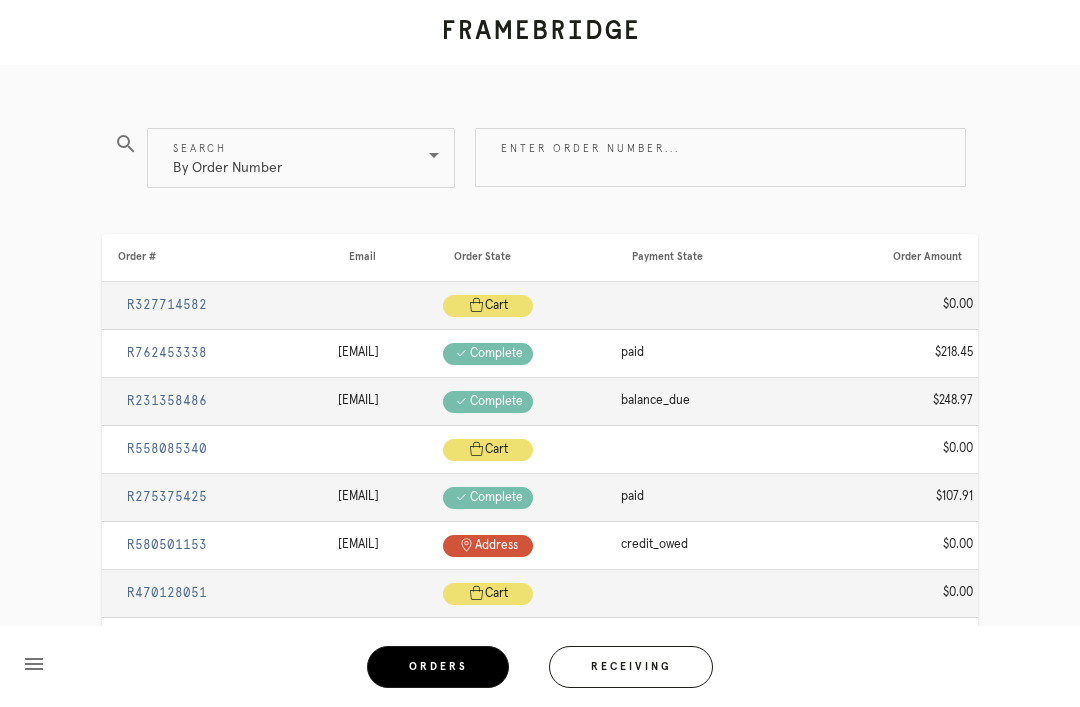 click on "Receiving" at bounding box center (631, 667) 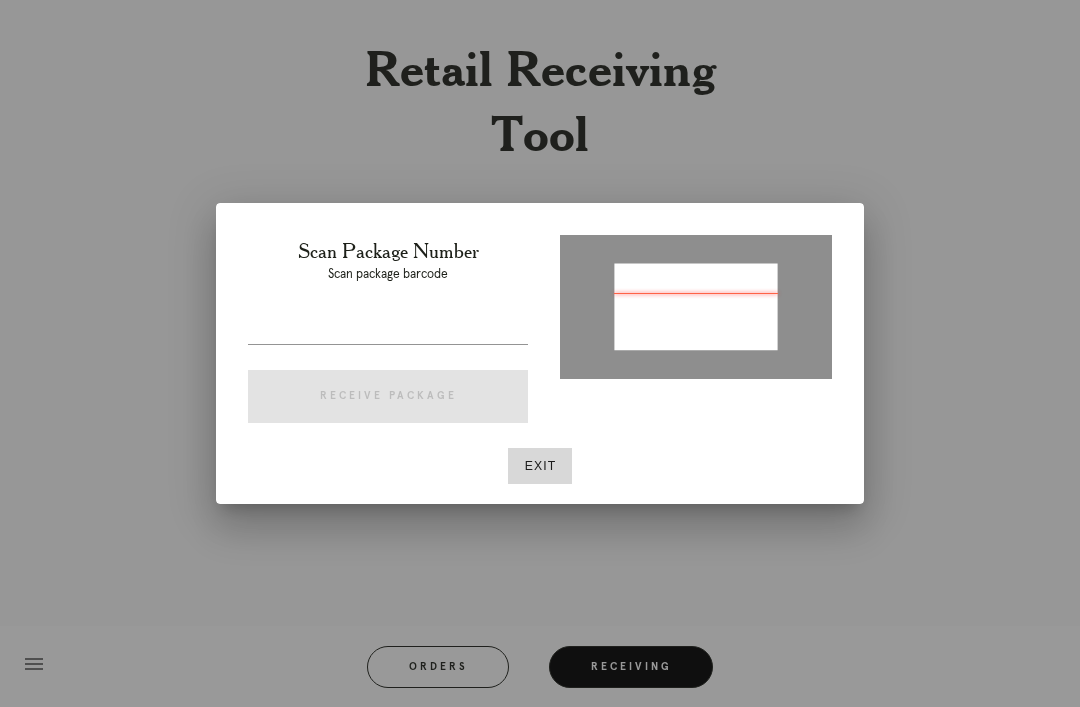 type on "[PRODUCT_ID]" 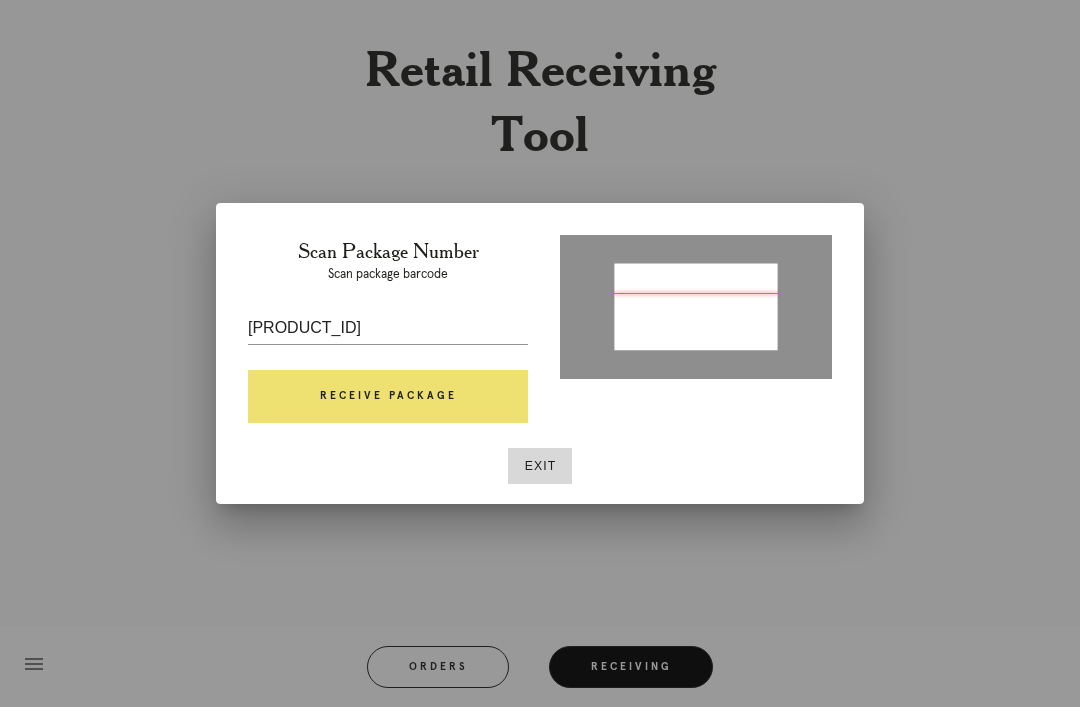 click on "Receive Package" at bounding box center [388, 397] 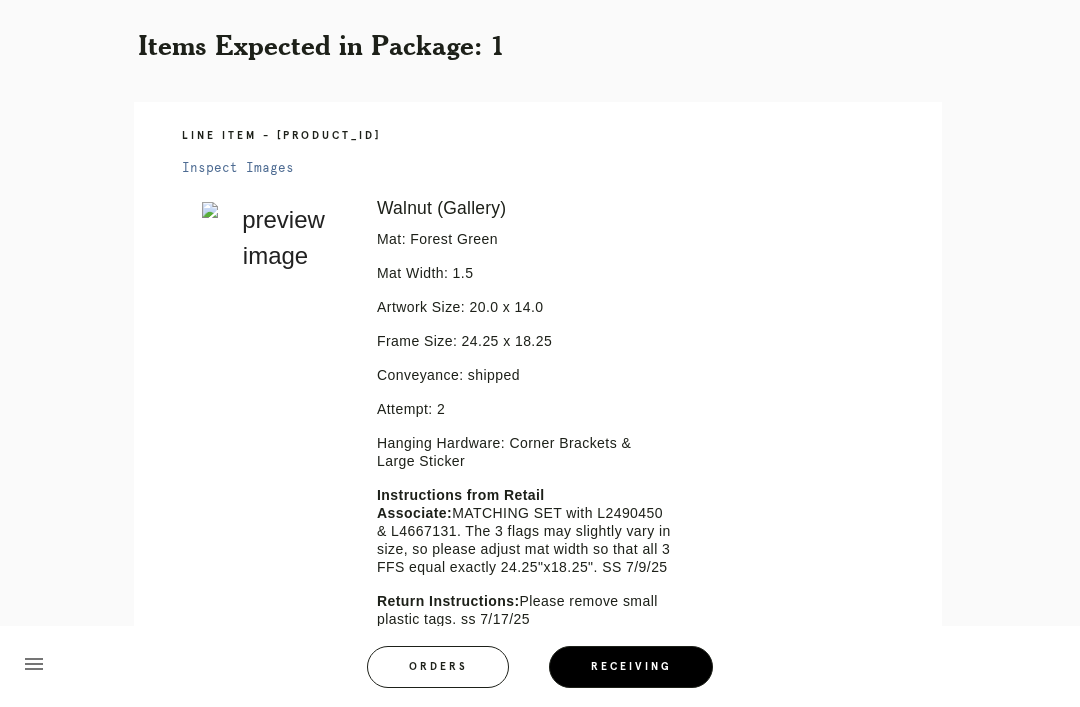 scroll, scrollTop: 426, scrollLeft: 0, axis: vertical 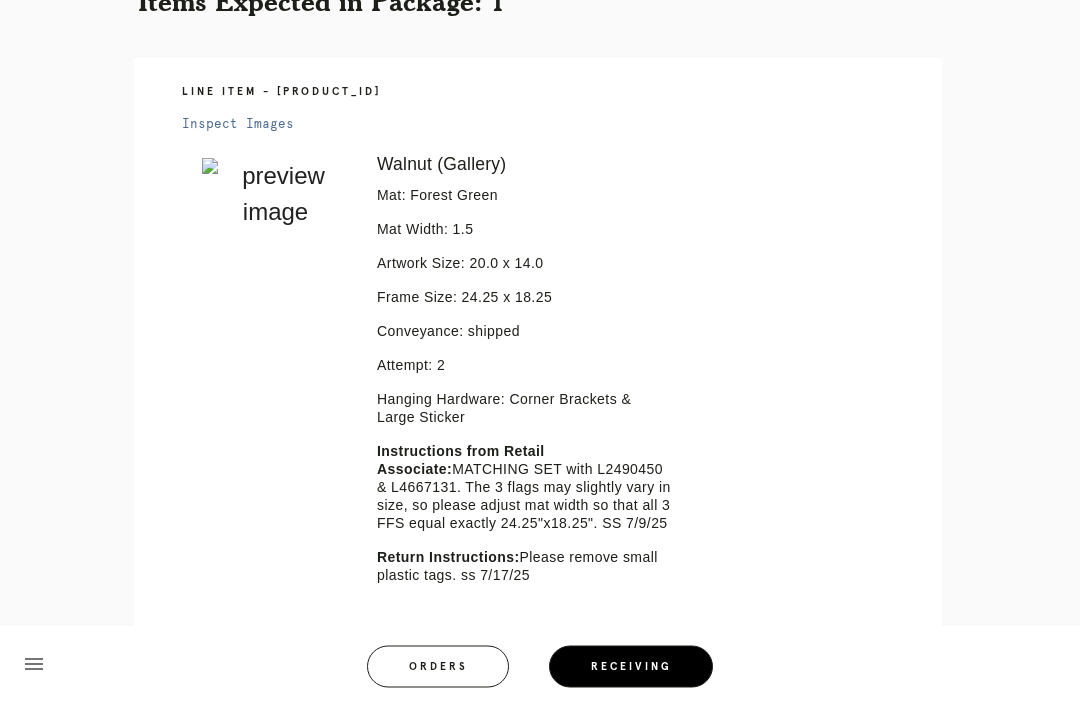 click on "Error retreiving frame spec #9745485" at bounding box center [275, 398] 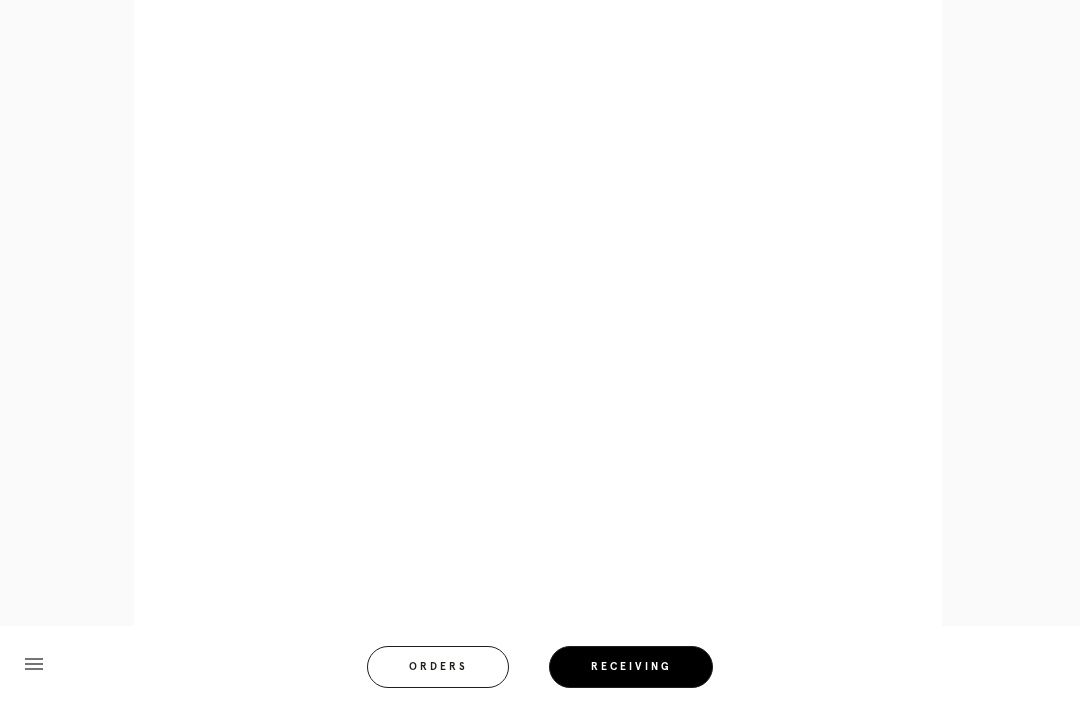 scroll, scrollTop: 1064, scrollLeft: 0, axis: vertical 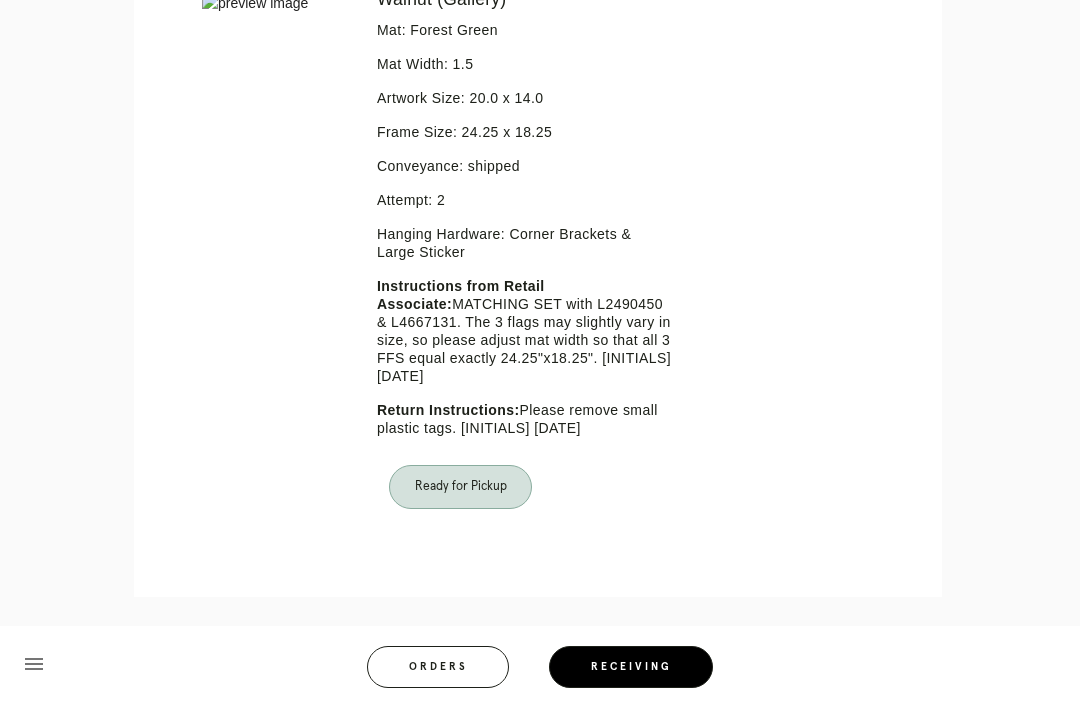 click on "Orders" at bounding box center [438, 667] 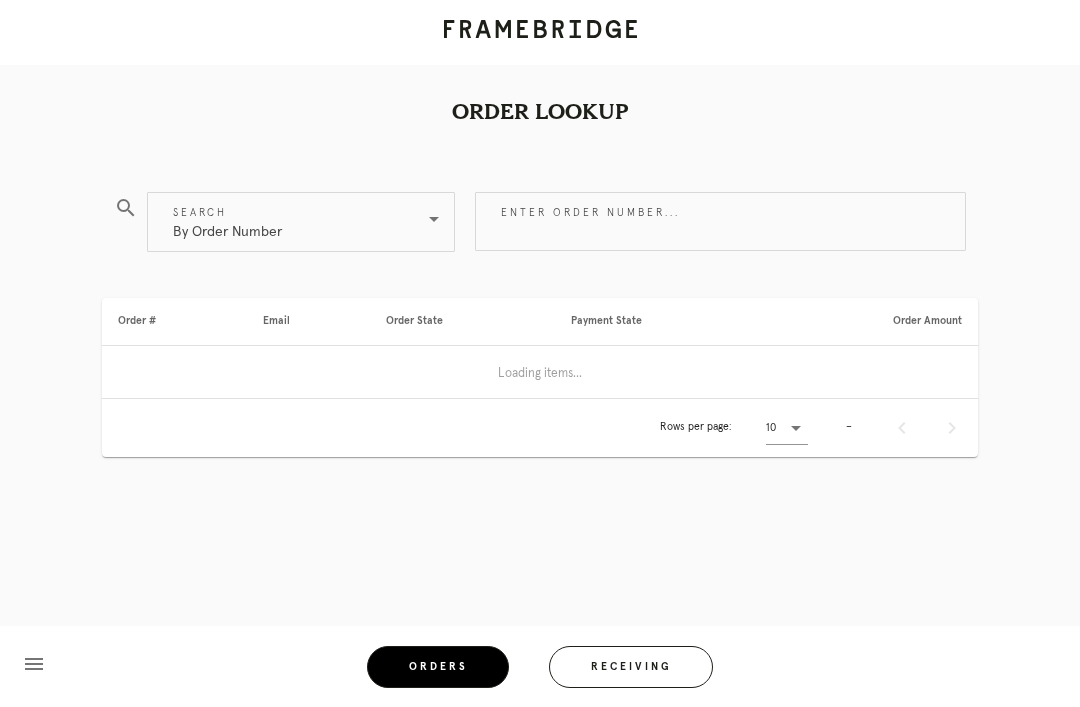 click on "Receiving" at bounding box center (631, 667) 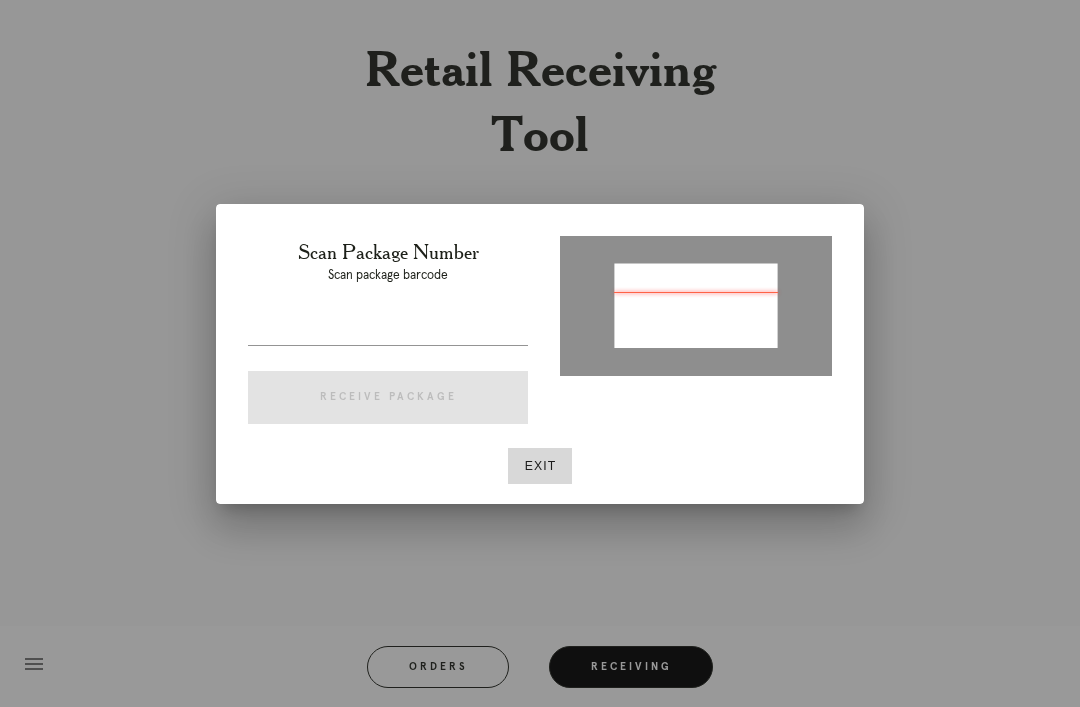 type on "mzt7z0749889\722" 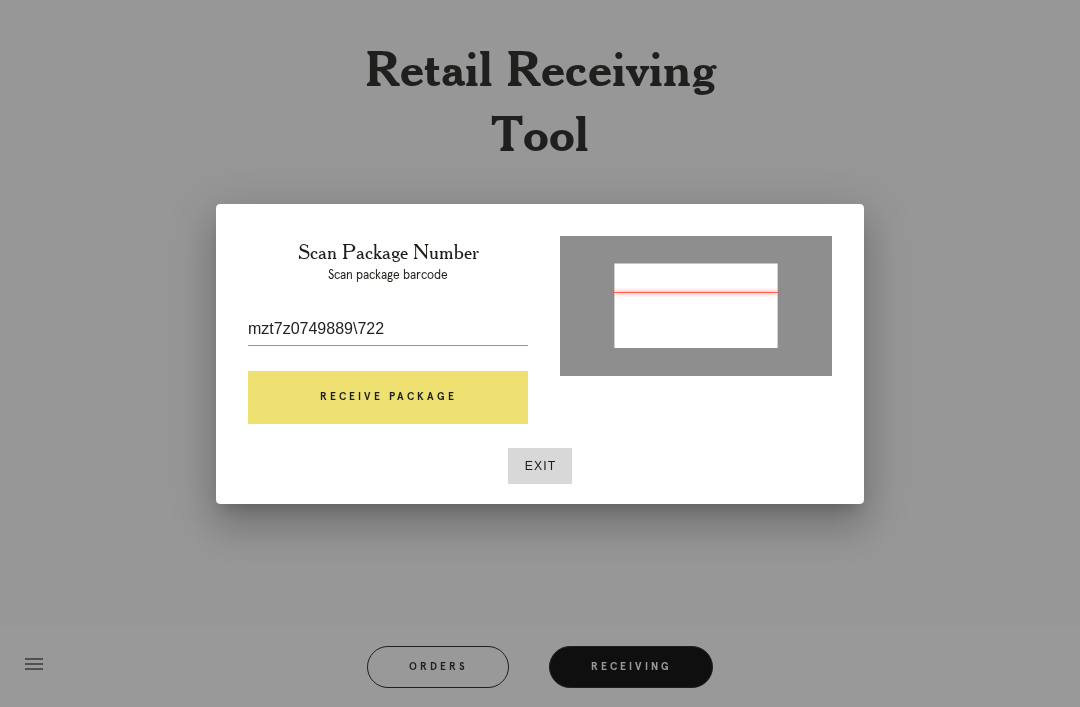 click on "Receive Package" at bounding box center [388, 398] 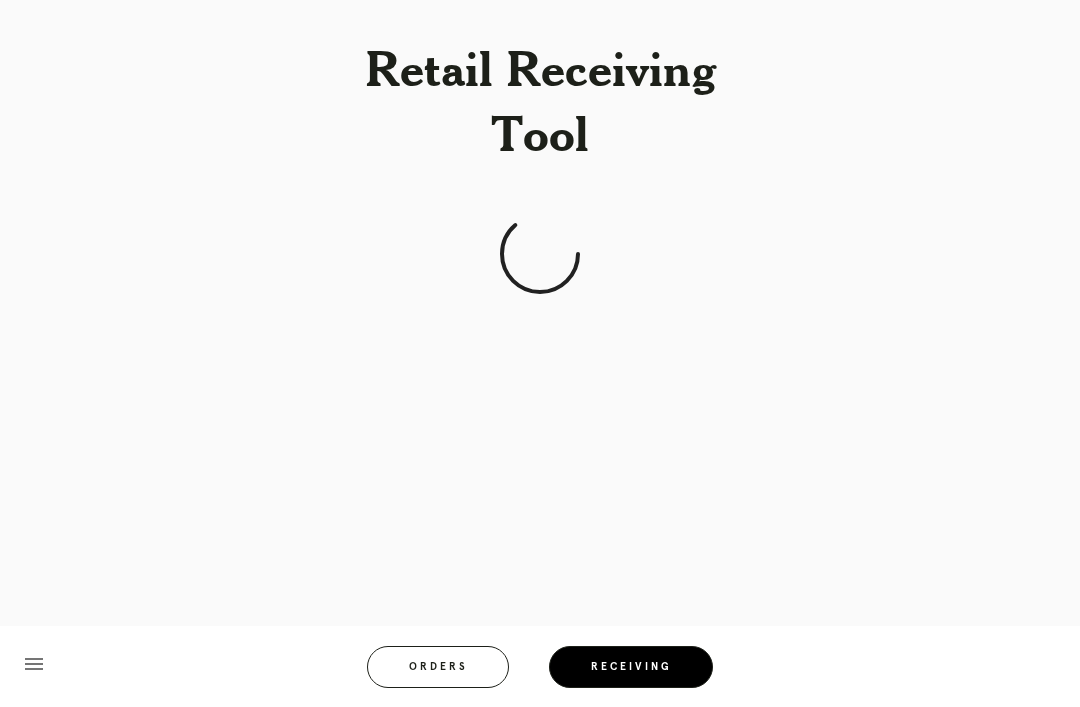 click on "Retail Receiving Tool
menu
Orders
Receiving
Logged in as:   suzanne.smiley@framebridge.com   Myers Park
Logout" at bounding box center [540, 353] 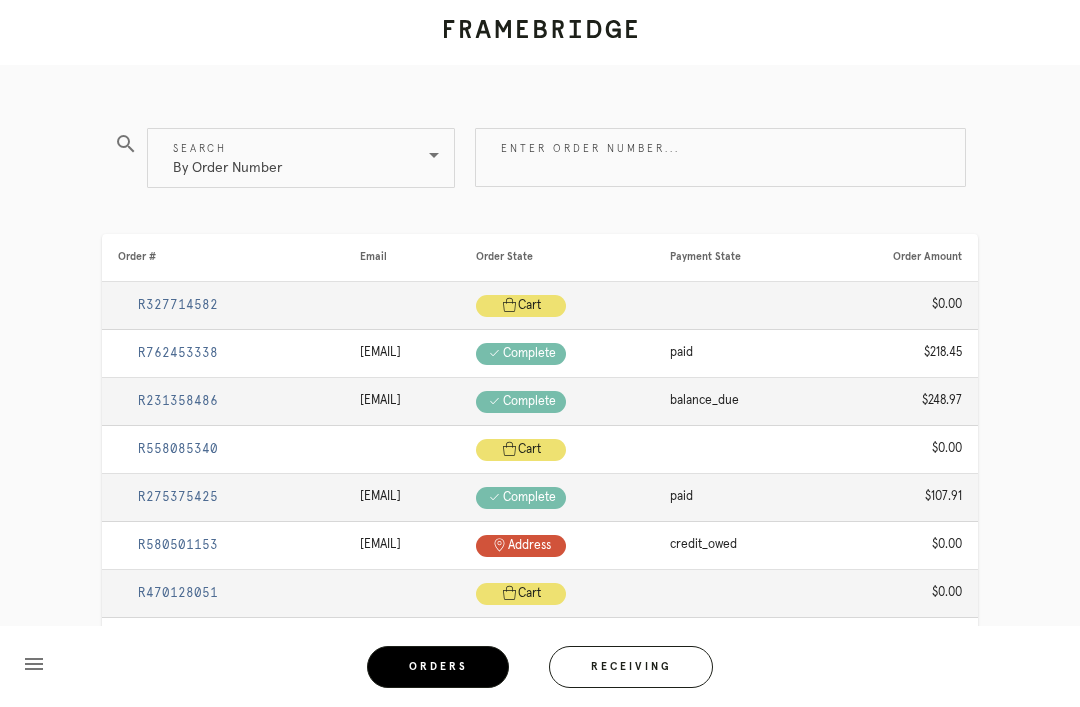 click on "Receiving" at bounding box center (631, 667) 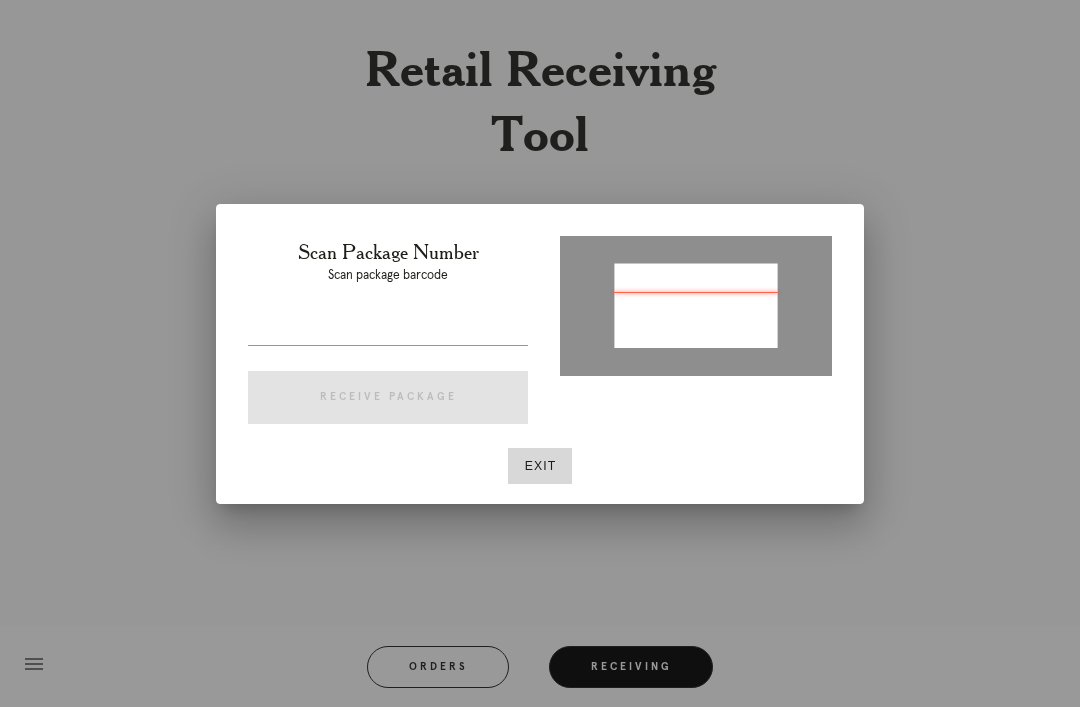 type on "P267607498896762" 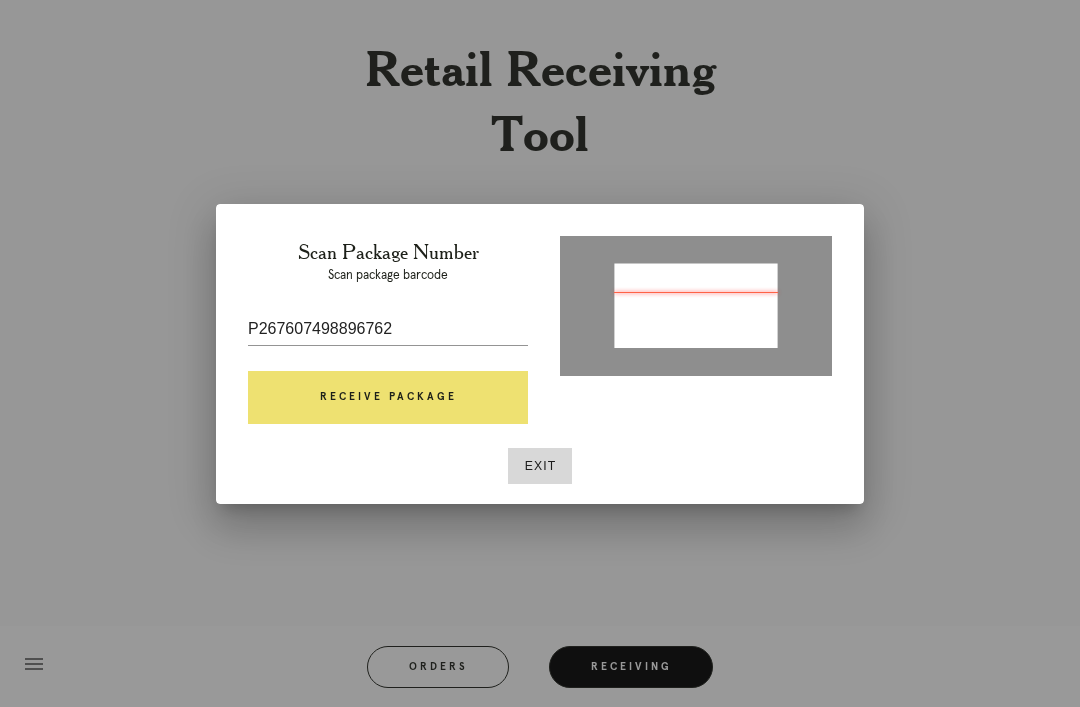 click on "Receive Package" at bounding box center (388, 398) 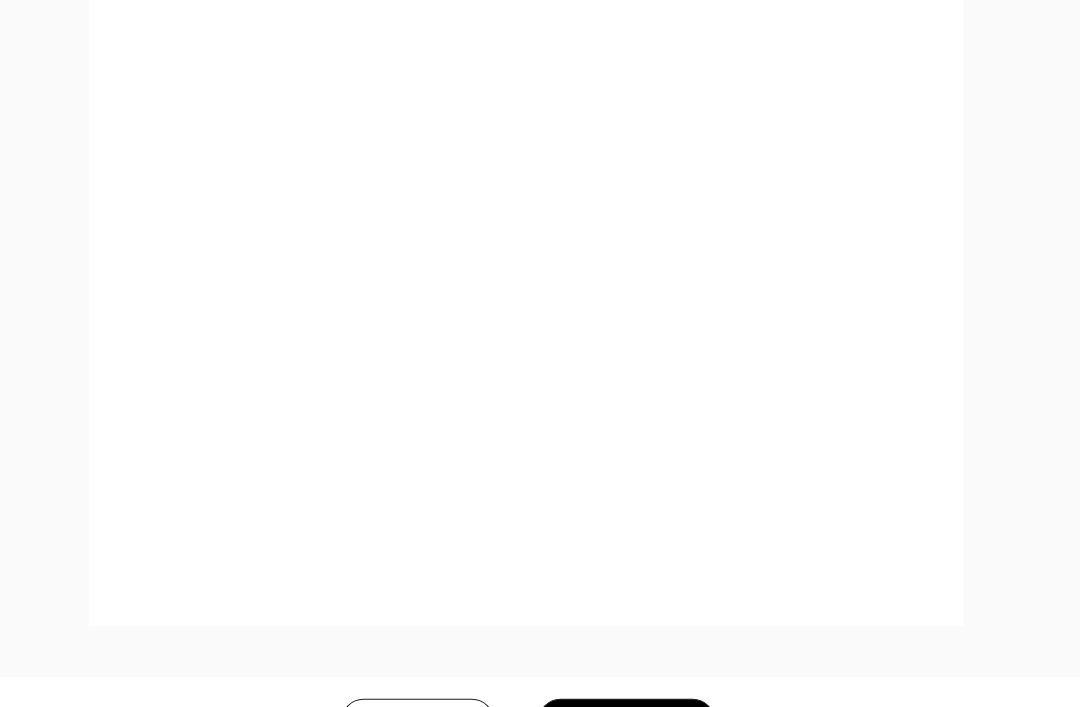 scroll, scrollTop: 1020, scrollLeft: 0, axis: vertical 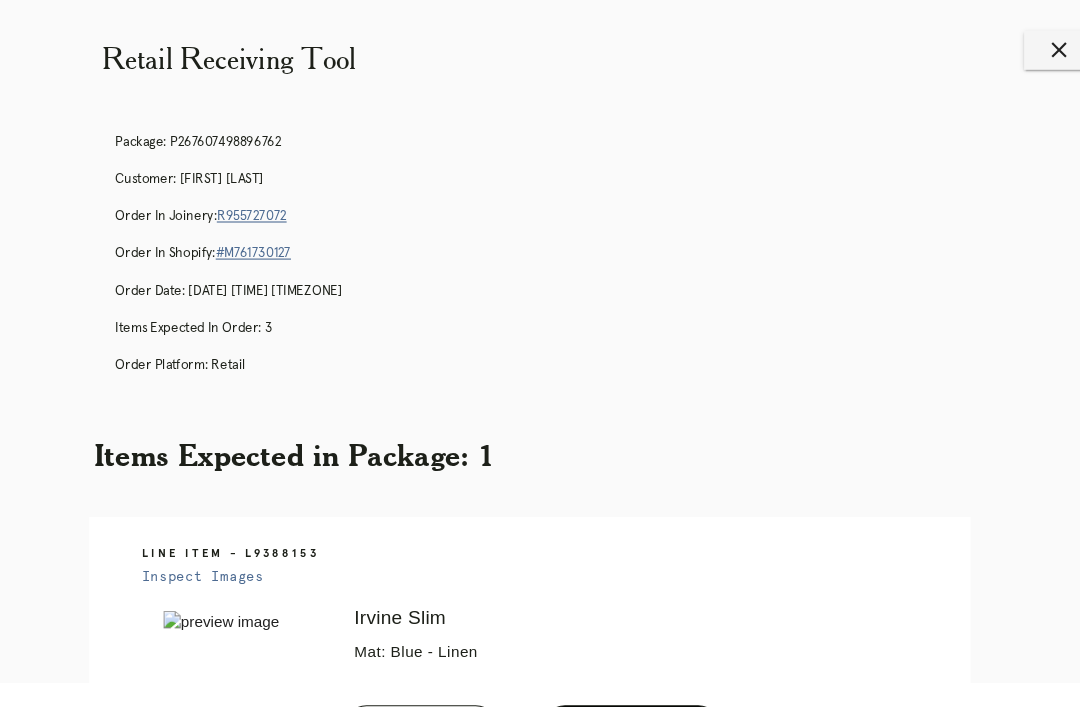 click on "R955727072" at bounding box center (283, 198) 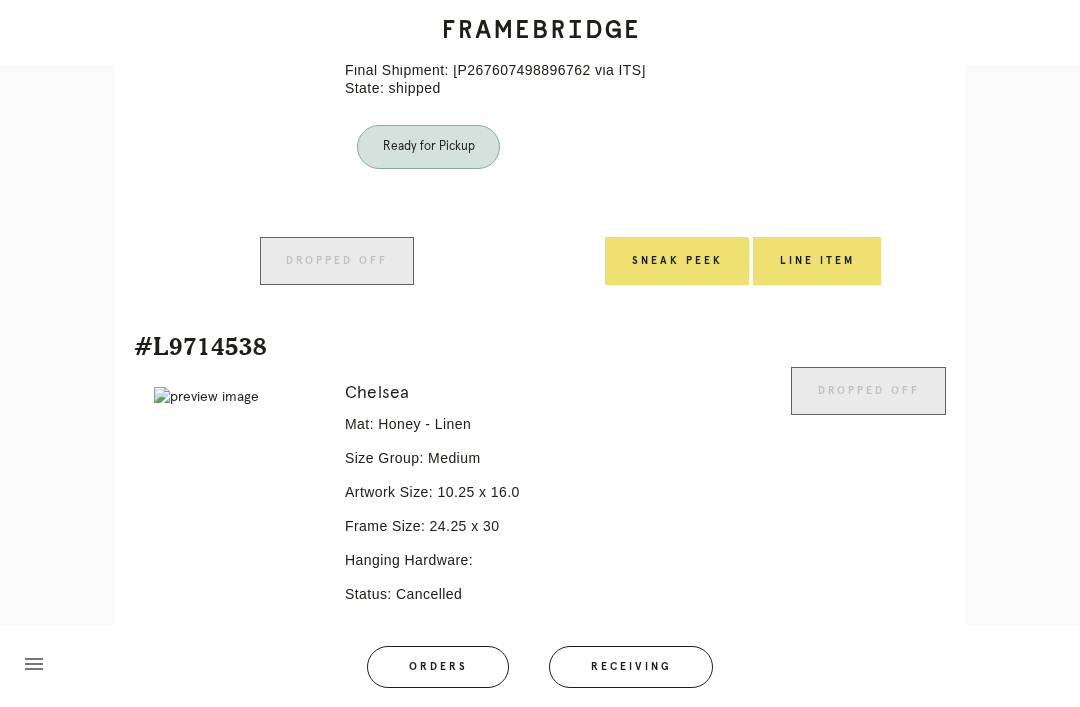scroll, scrollTop: 1428, scrollLeft: 0, axis: vertical 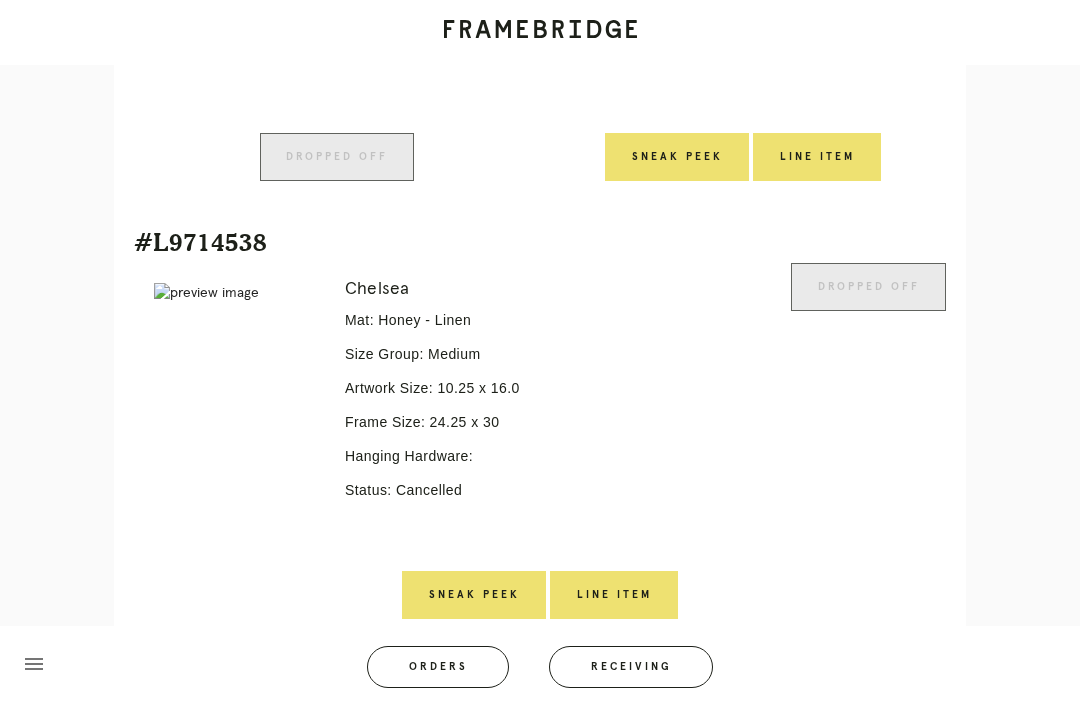 click on "Orders" at bounding box center (438, 667) 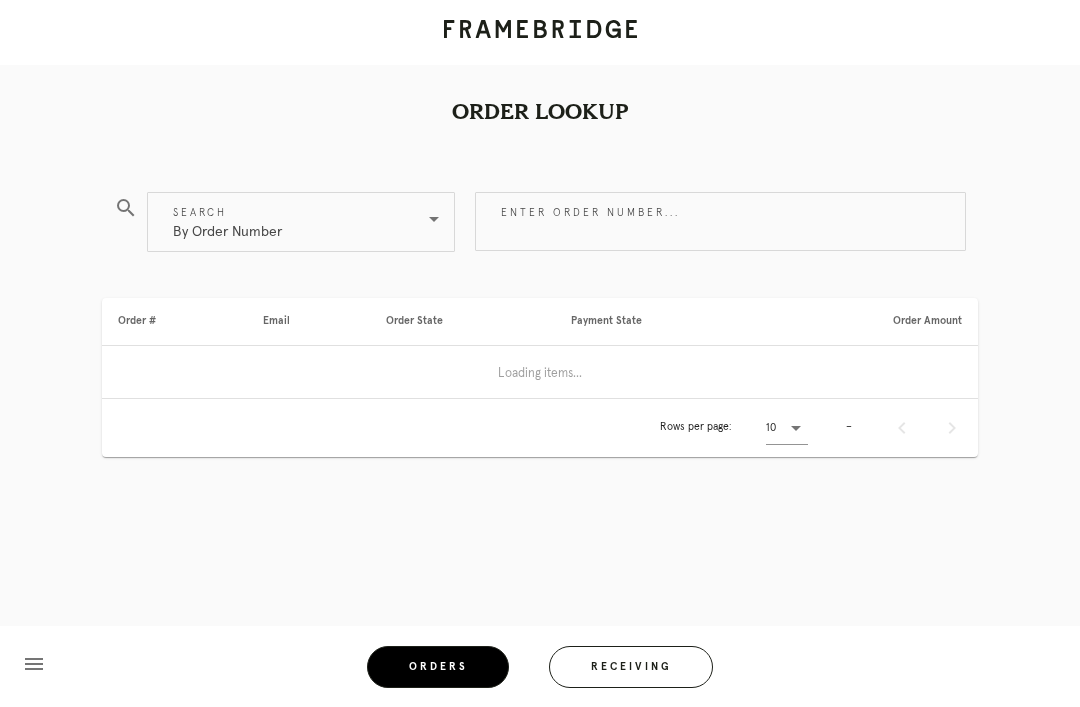 scroll, scrollTop: 0, scrollLeft: 0, axis: both 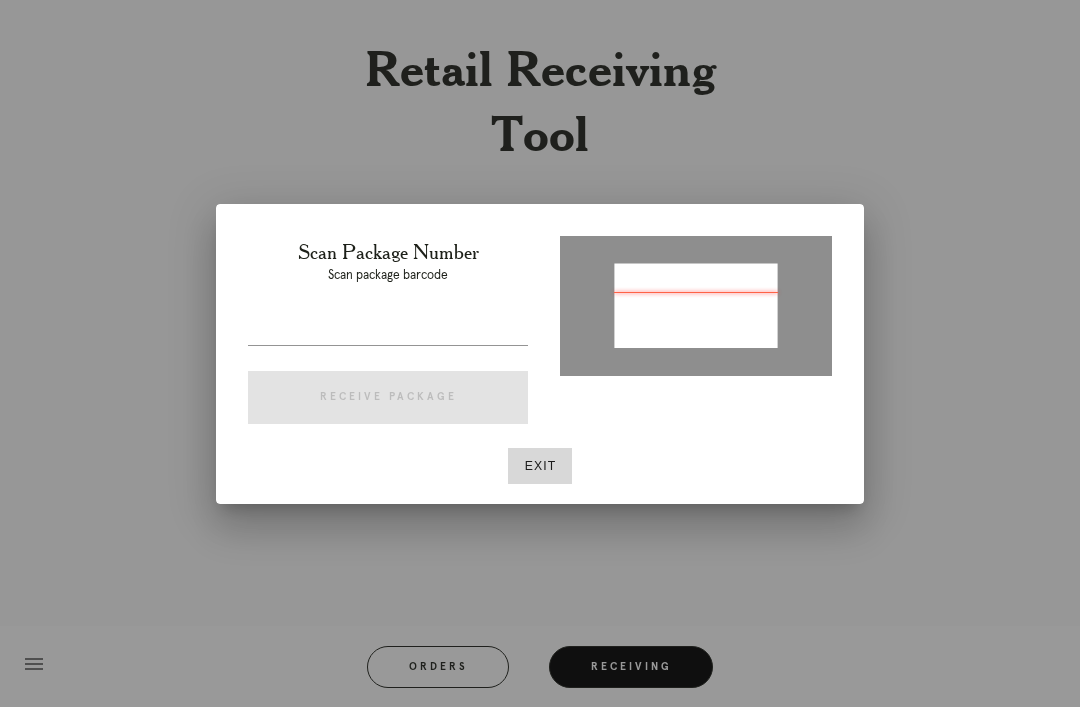 type on "P233203714181238" 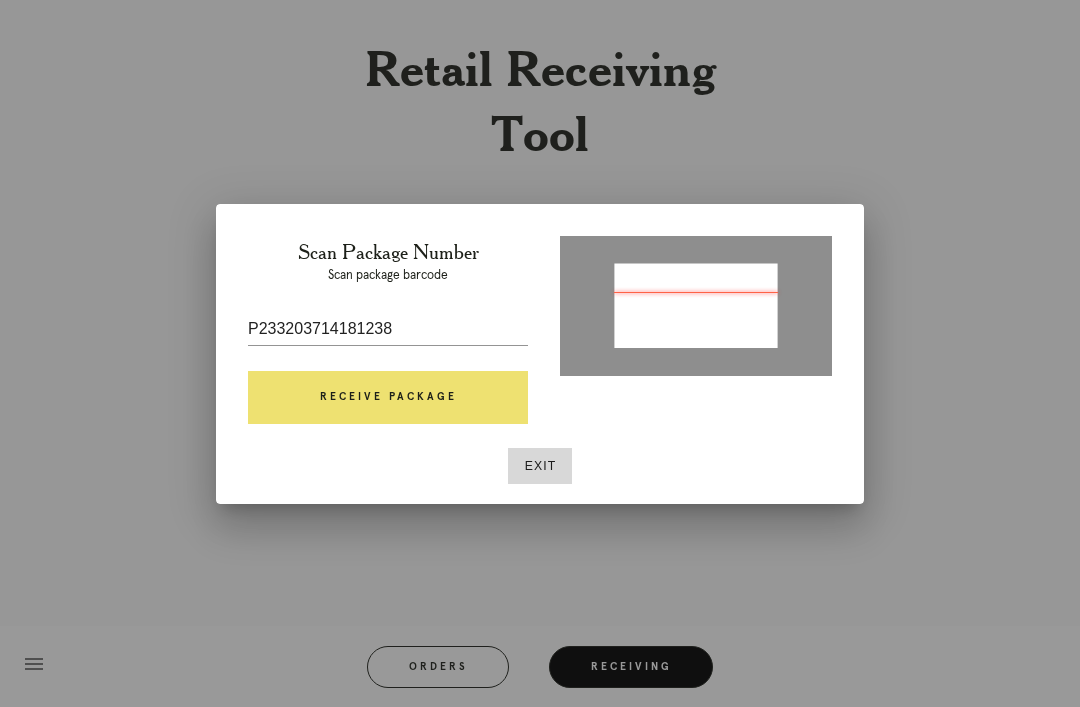 click on "Receive Package" at bounding box center (388, 398) 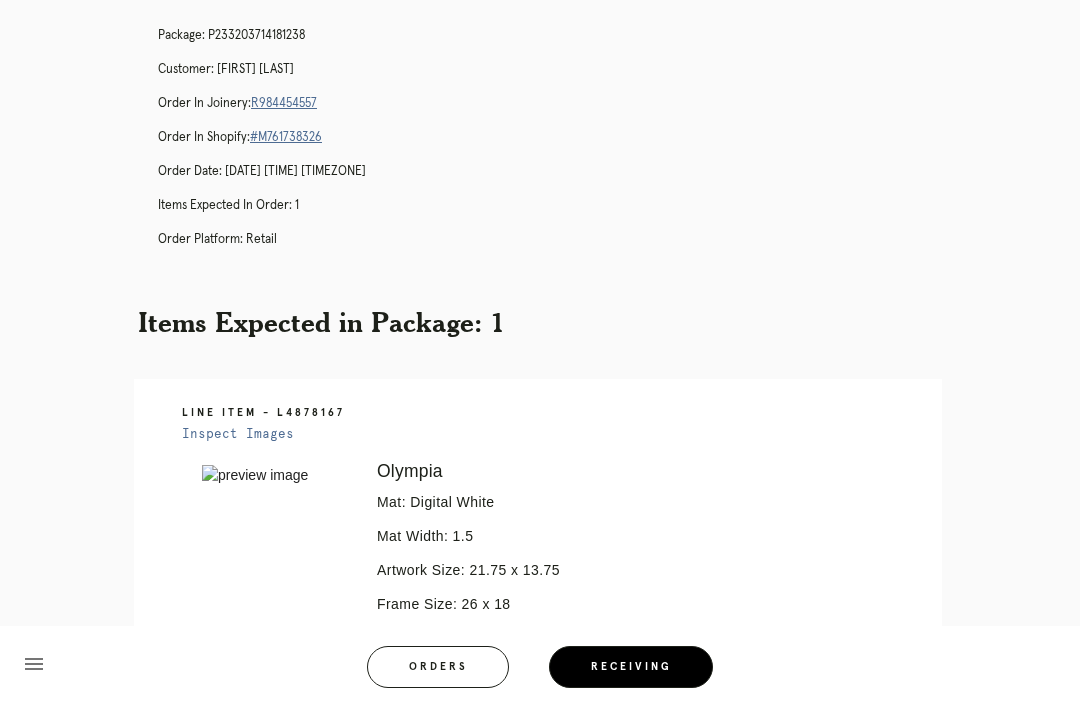 scroll, scrollTop: 0, scrollLeft: 0, axis: both 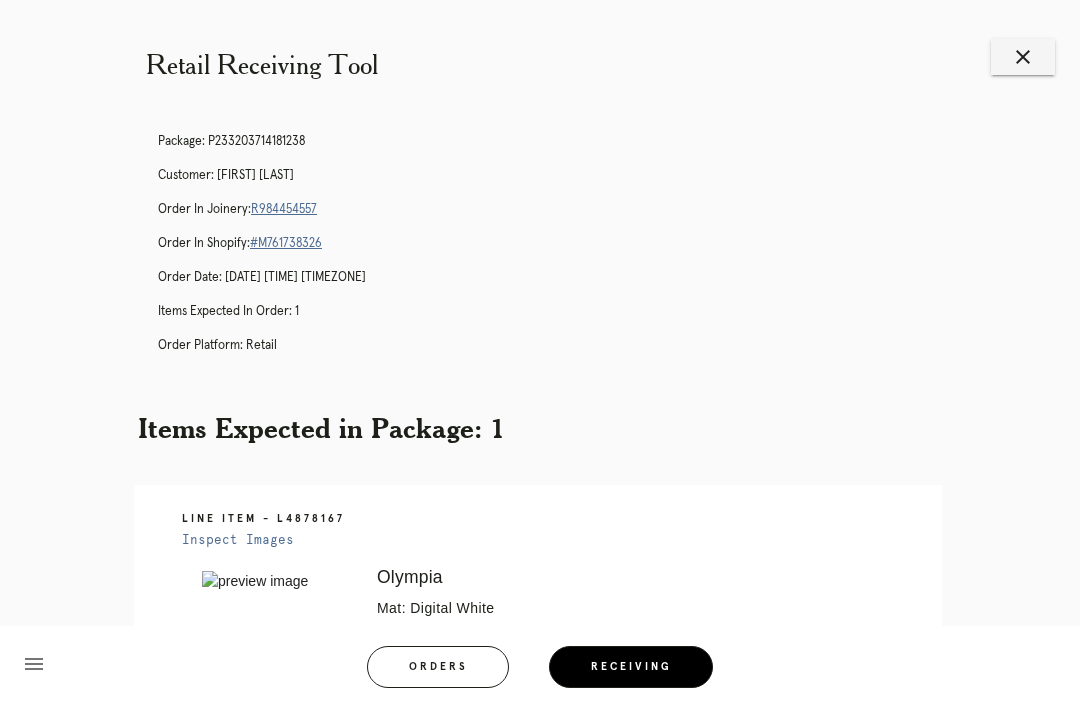 click on "Line Item - L4878167
Inspect Images
Error retreiving frame spec #9767207
Olympia
Mat: Digital White
Mat Width: 1.5
Artwork Size:
21.75
x
13.75
Frame Size:
26
x
18
Conveyance: shipped
Hanging Hardware: Corner Brackets & Large Sticker" at bounding box center [538, 755] 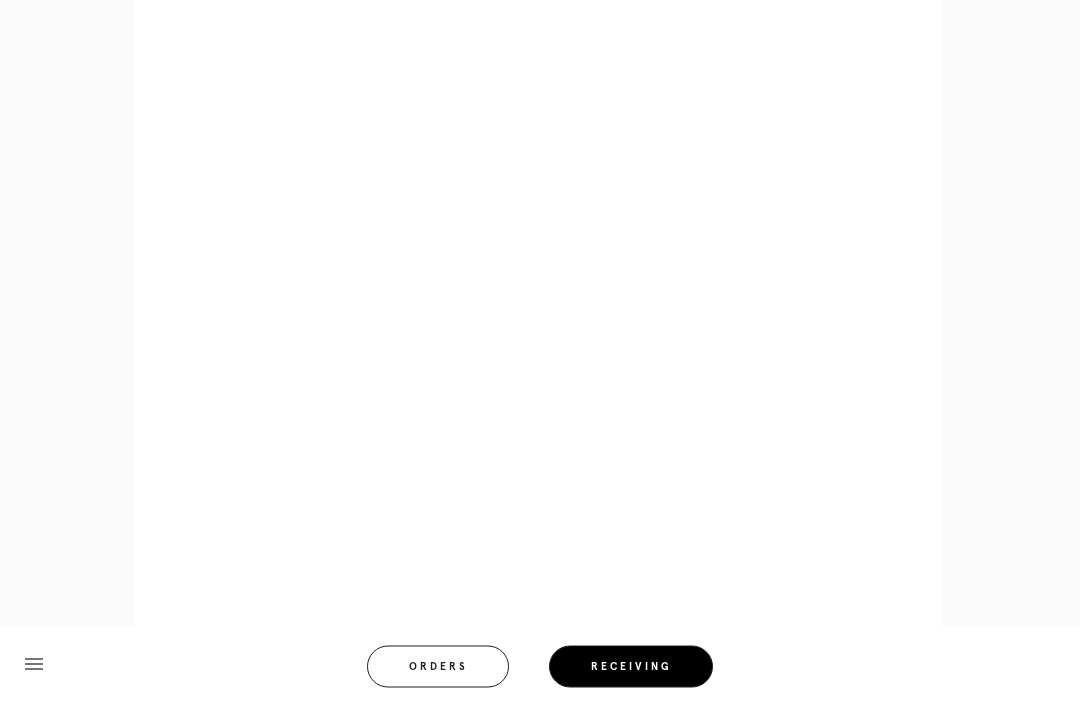 scroll, scrollTop: 858, scrollLeft: 0, axis: vertical 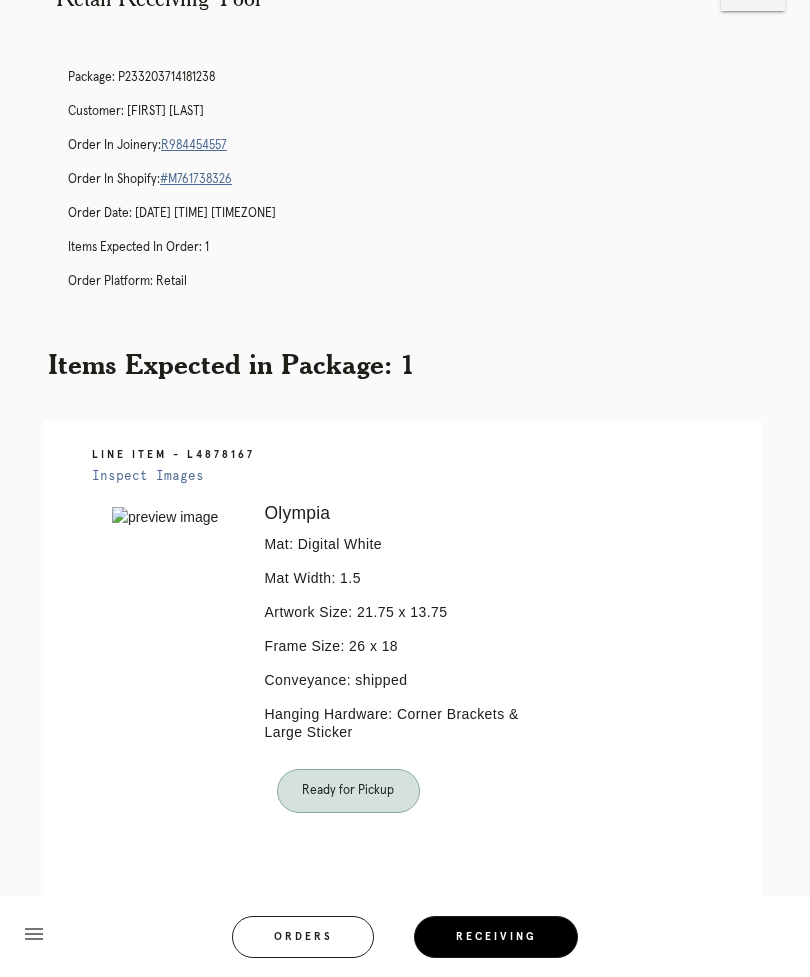 click on "R984454557" at bounding box center [194, 145] 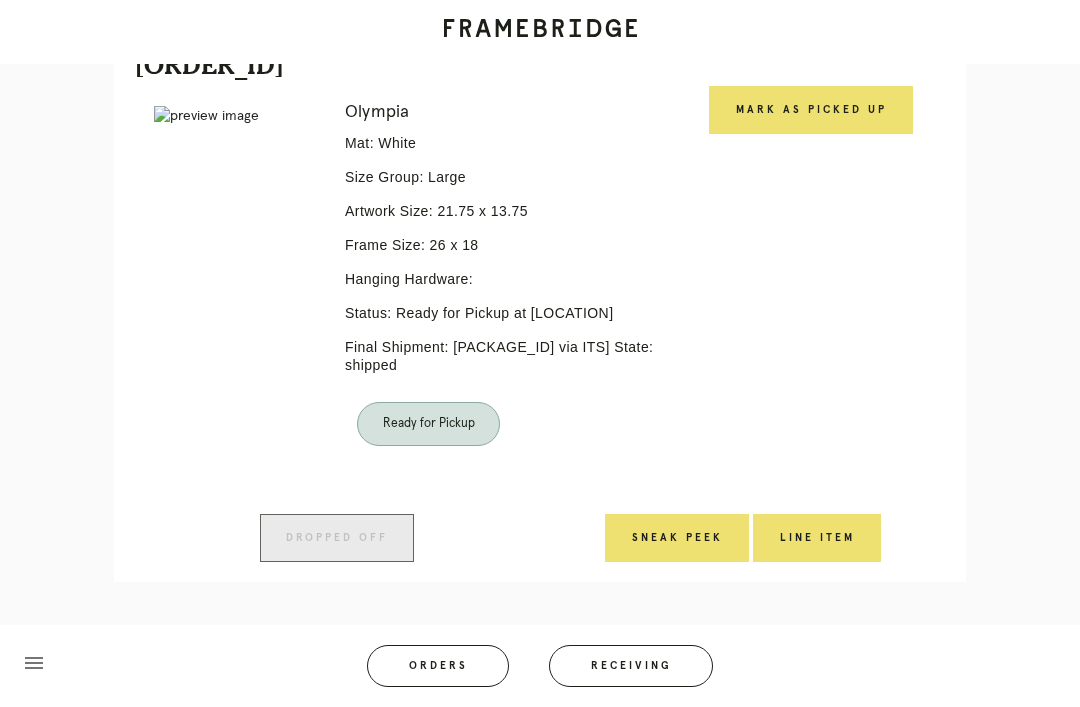 scroll, scrollTop: 510, scrollLeft: 0, axis: vertical 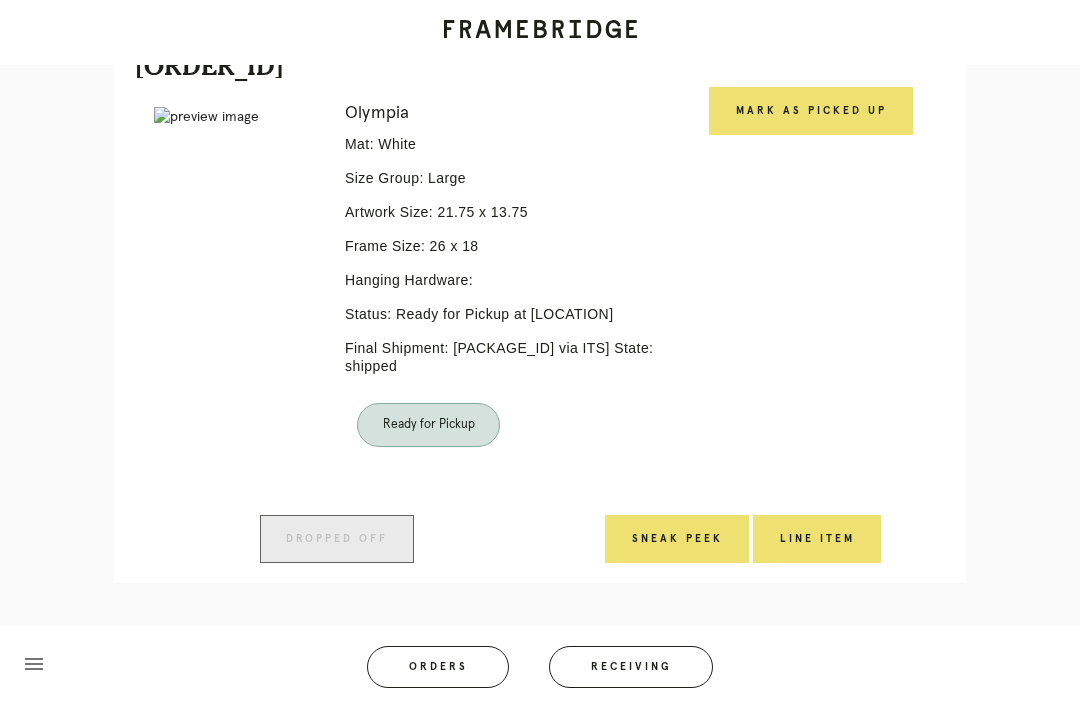 click on "Orders" at bounding box center [438, 667] 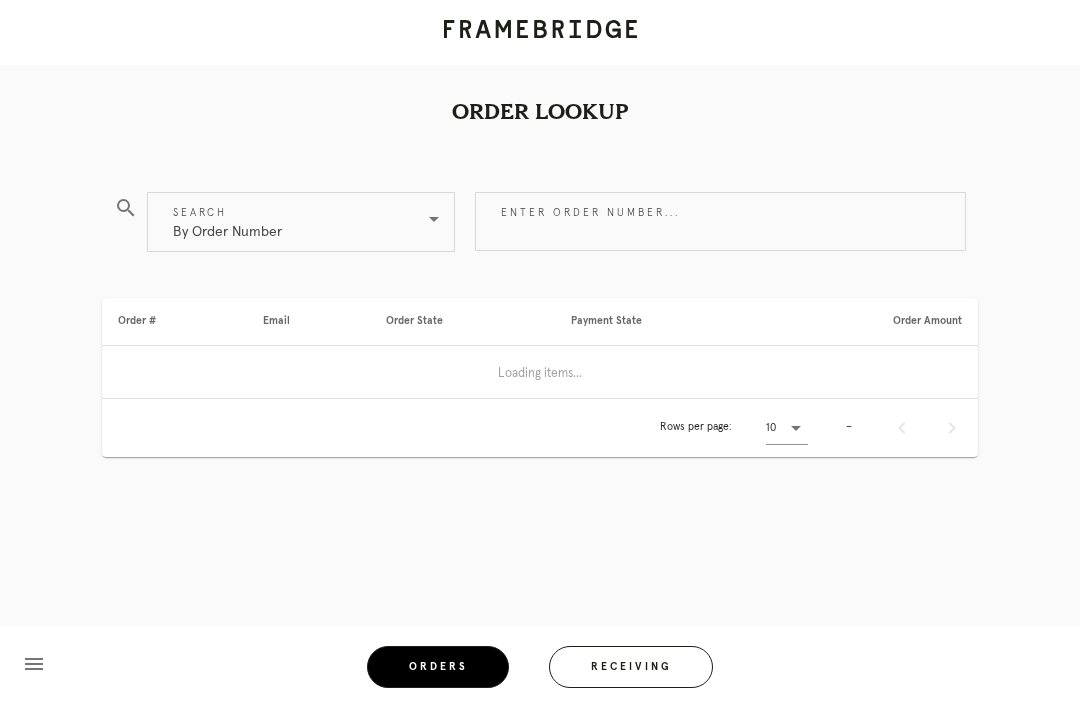 scroll, scrollTop: 64, scrollLeft: 0, axis: vertical 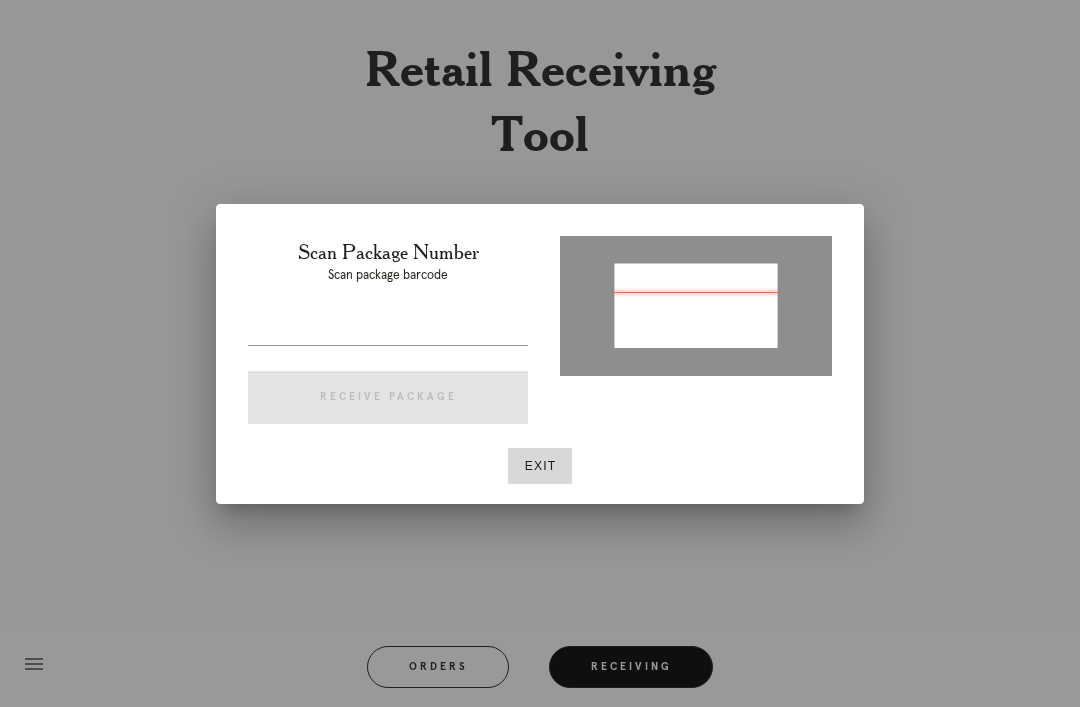 type on "P426310579948925" 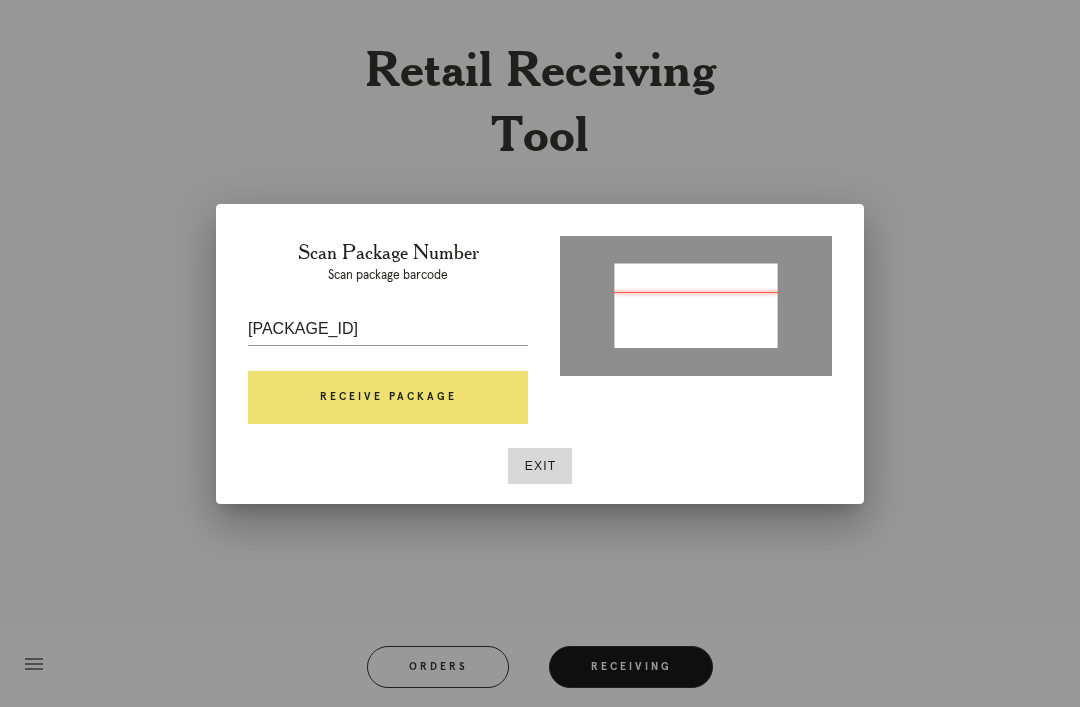 click on "Receive Package" at bounding box center [388, 398] 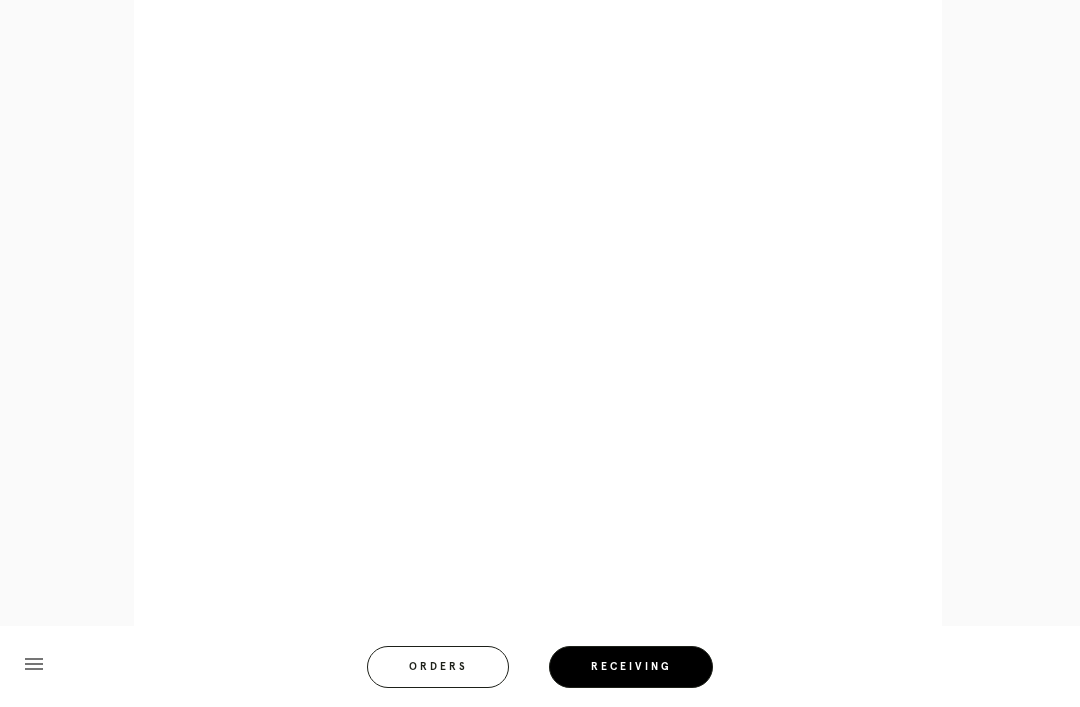 scroll, scrollTop: 910, scrollLeft: 0, axis: vertical 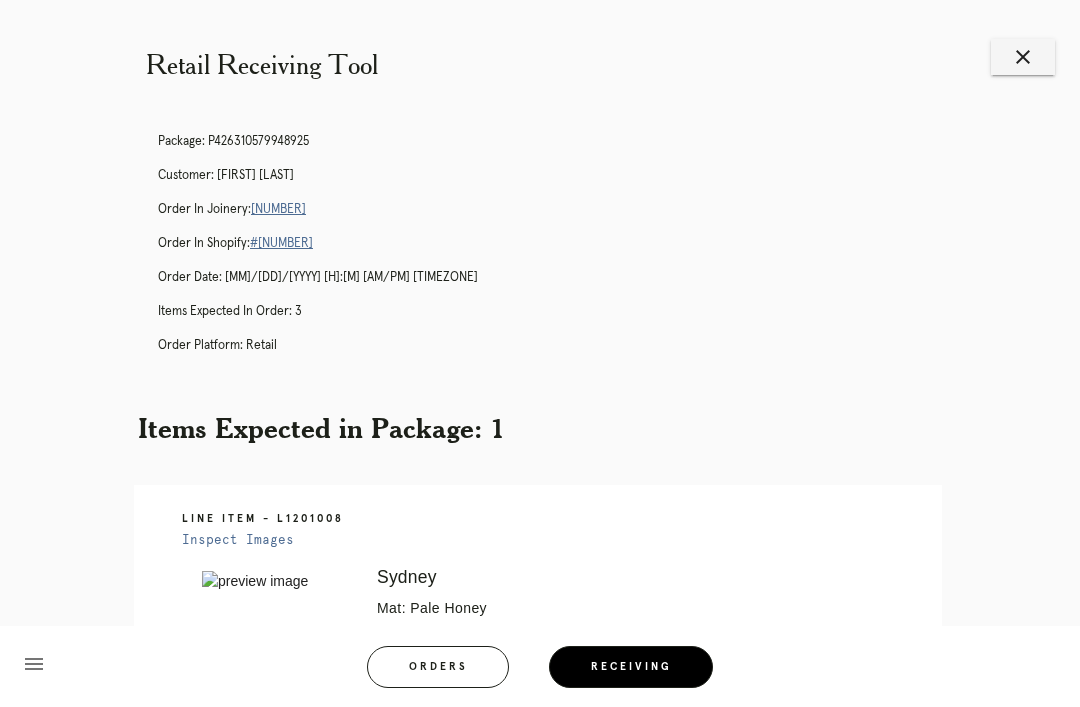 click on "R433022702" at bounding box center (278, 209) 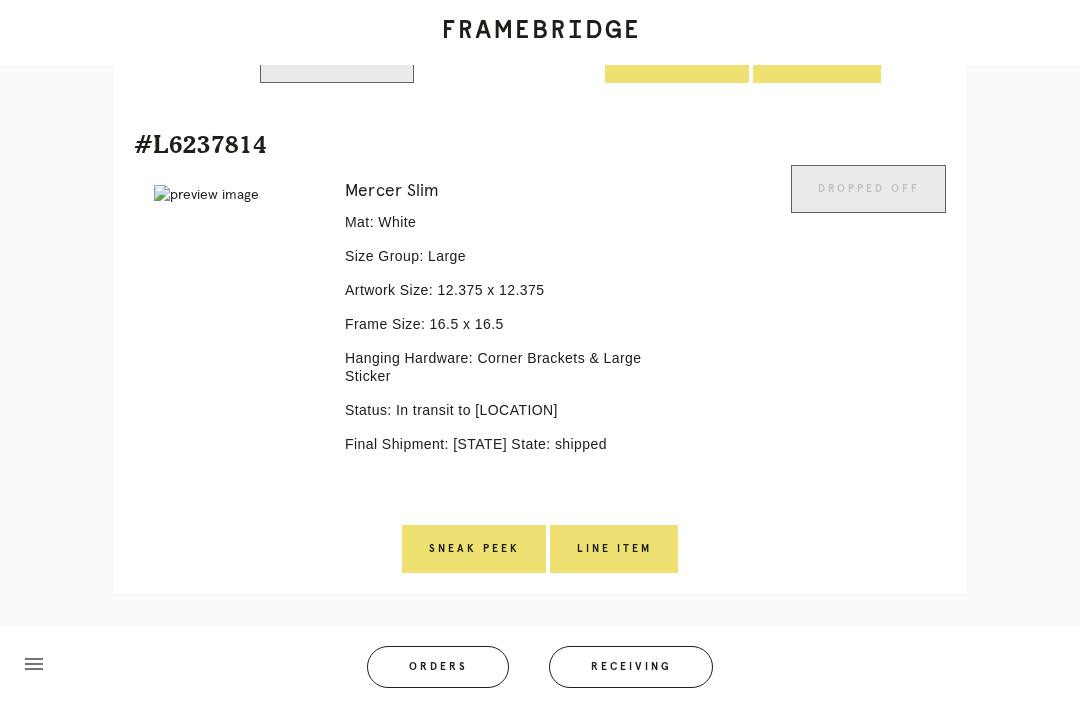 scroll, scrollTop: 1466, scrollLeft: 0, axis: vertical 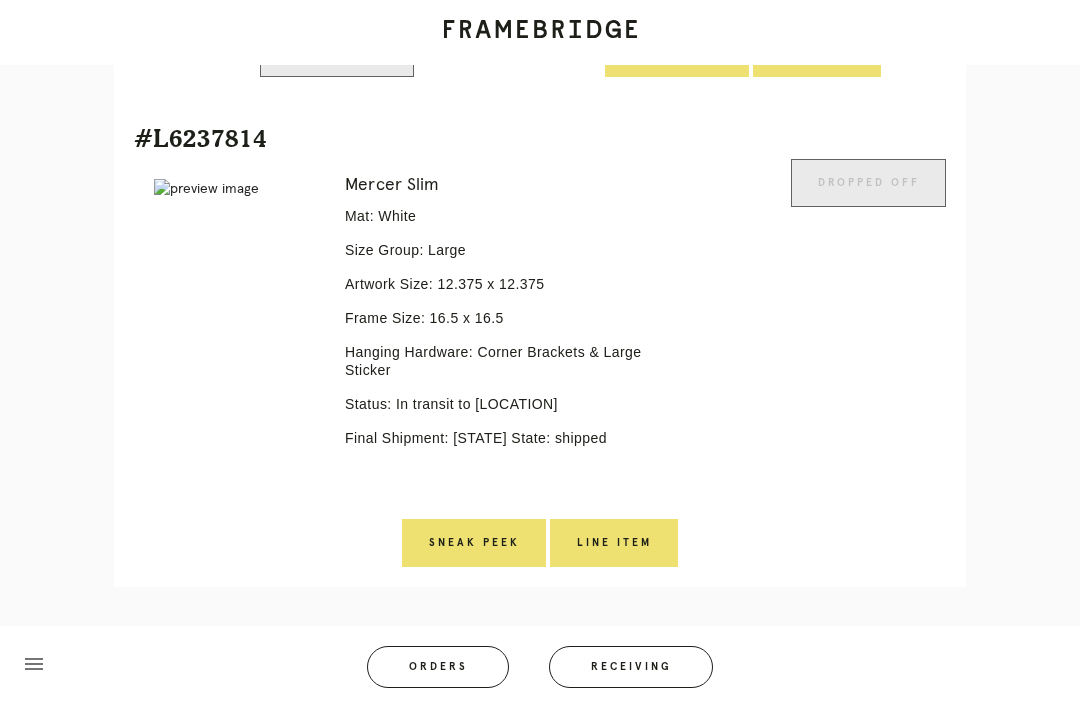 click on "Orders" at bounding box center (438, 667) 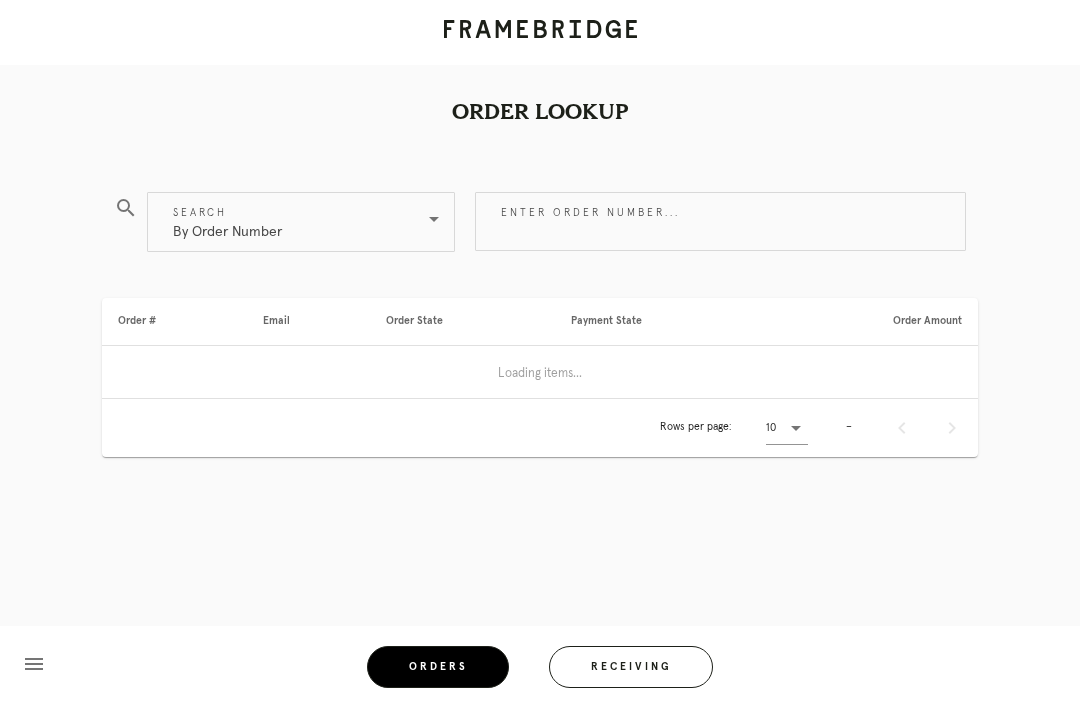 click on "Receiving" at bounding box center [631, 667] 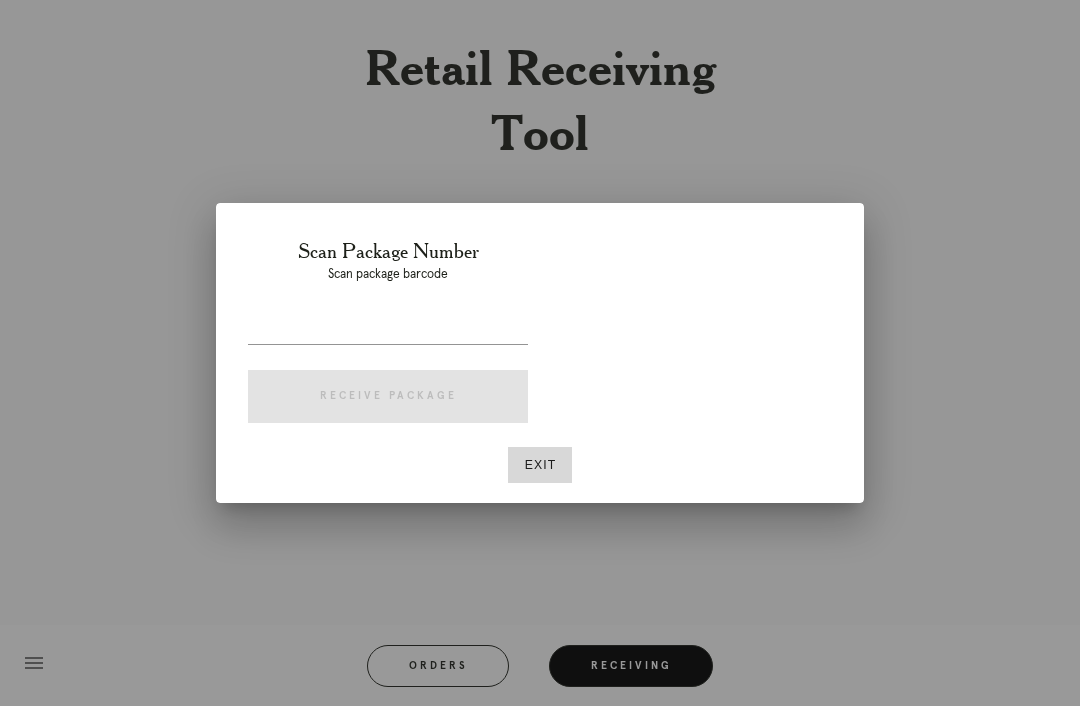 scroll, scrollTop: 64, scrollLeft: 0, axis: vertical 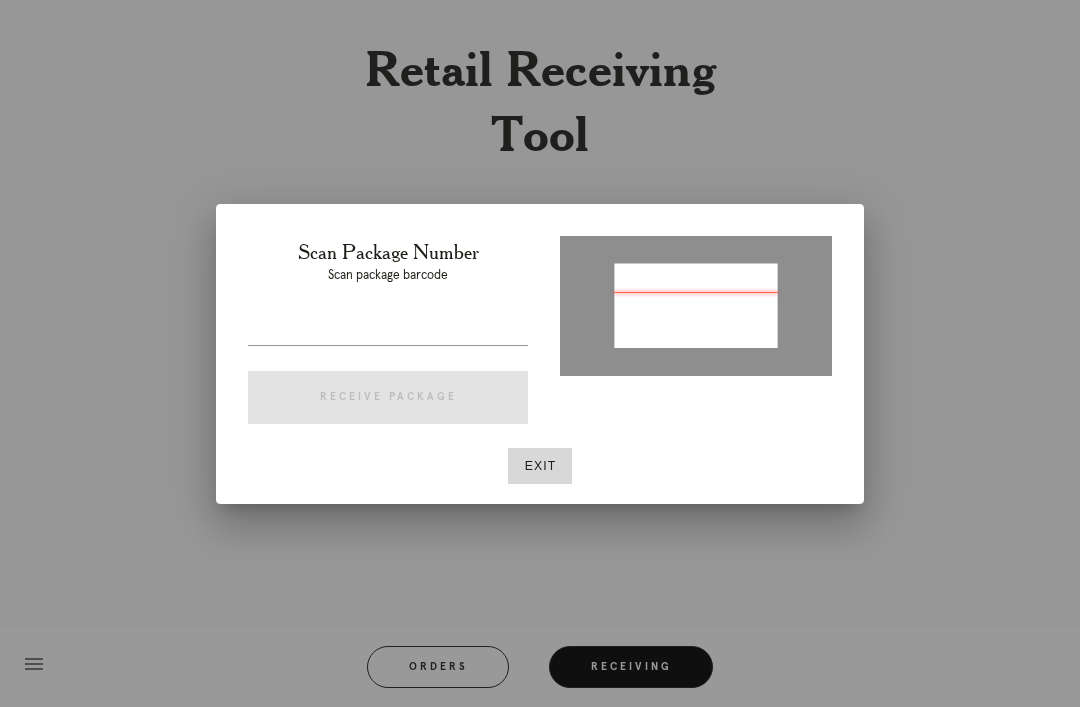 type on "P306189897543434" 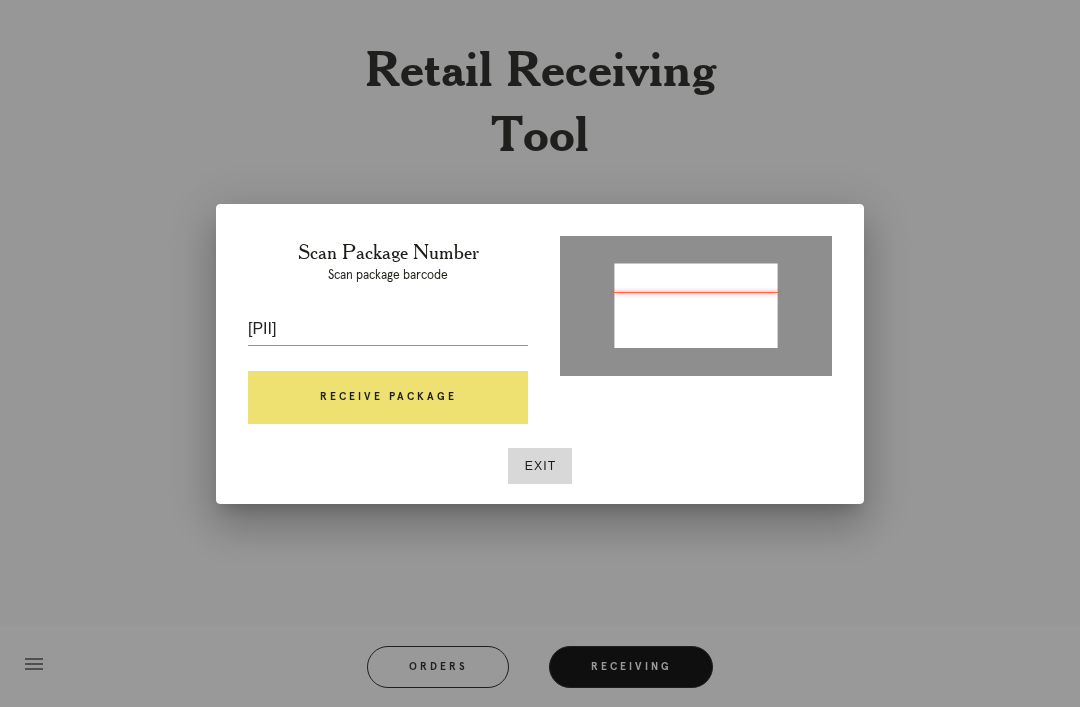 click on "Receive Package" at bounding box center (388, 398) 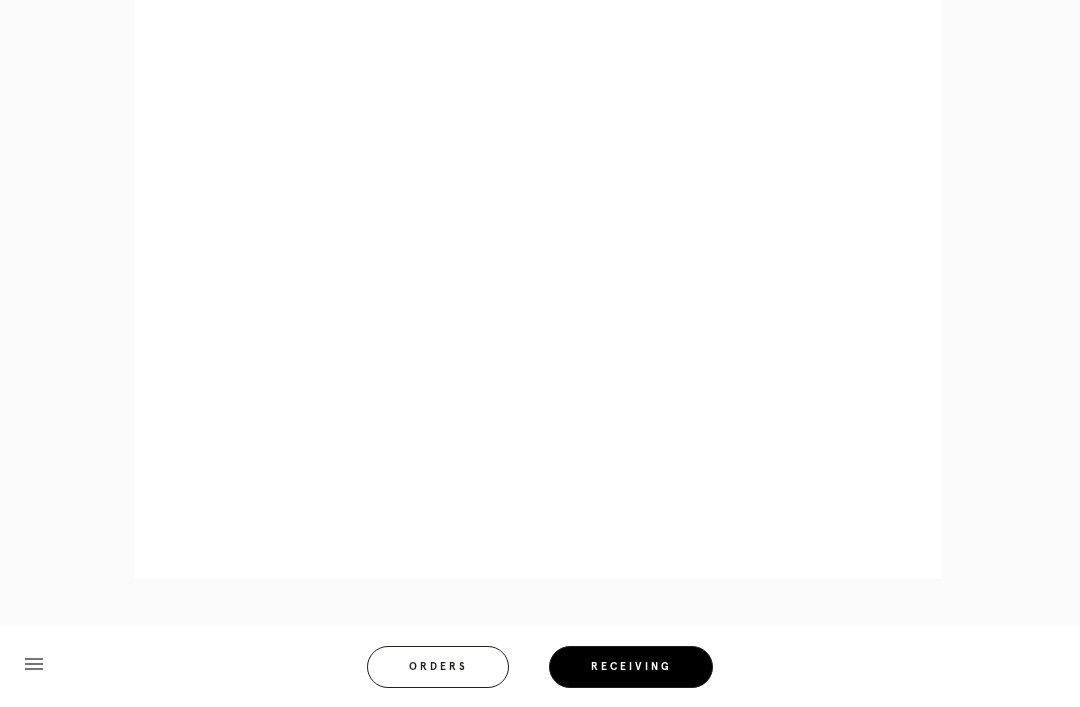 scroll, scrollTop: 964, scrollLeft: 0, axis: vertical 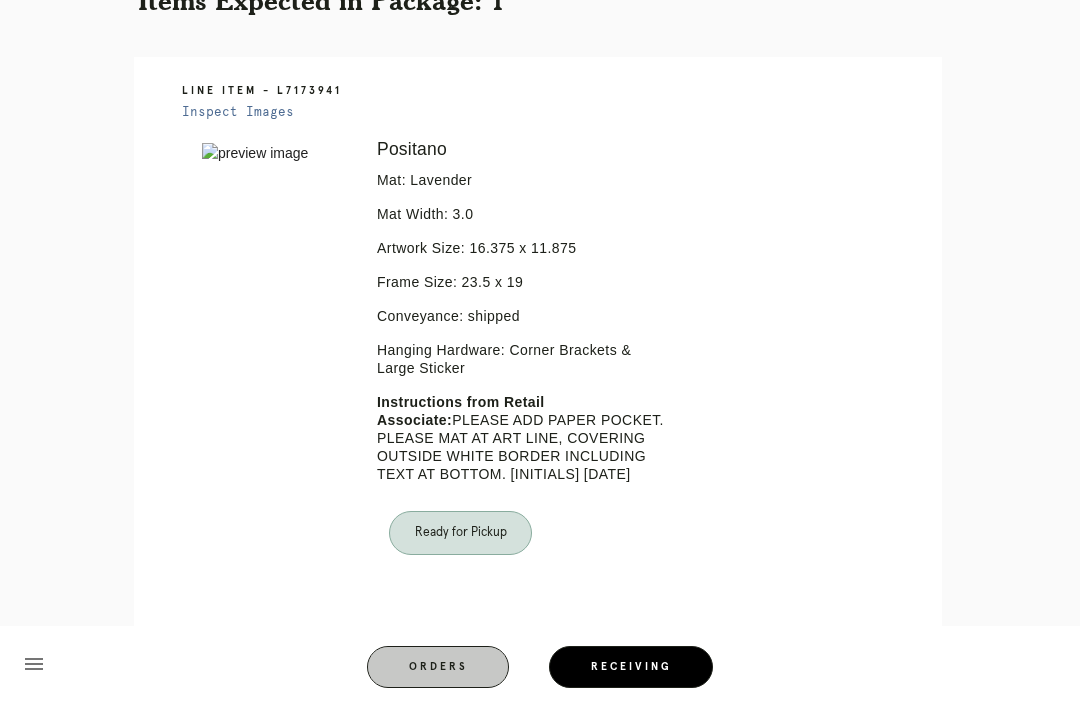 click on "Receiving" at bounding box center (631, 667) 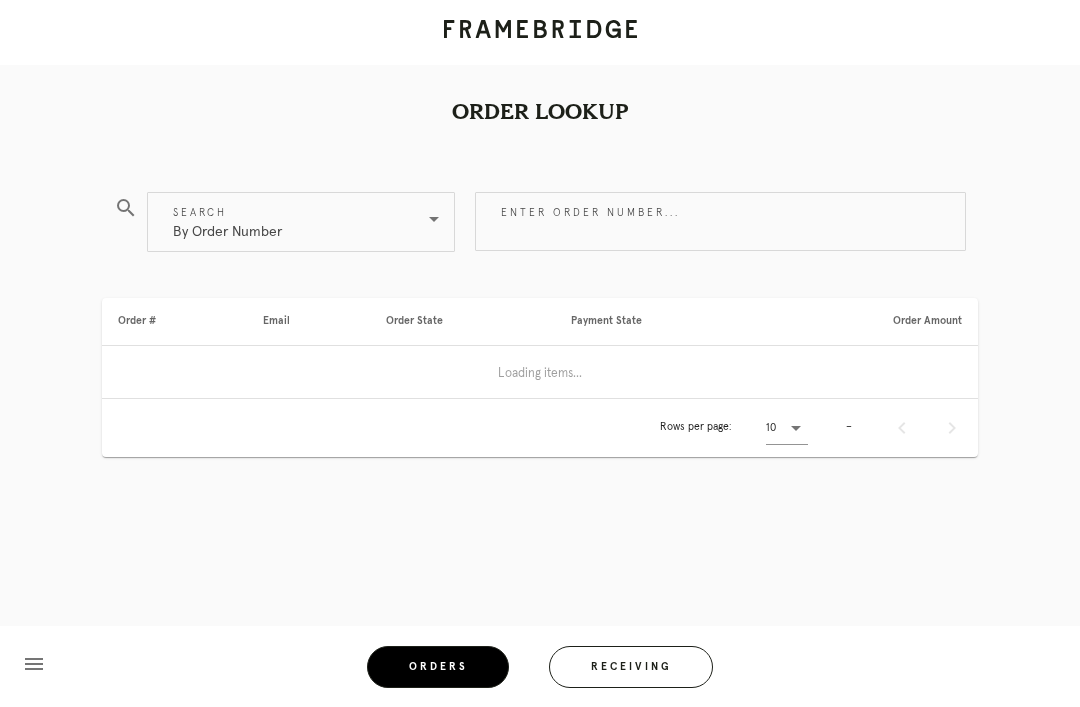 scroll, scrollTop: 0, scrollLeft: 0, axis: both 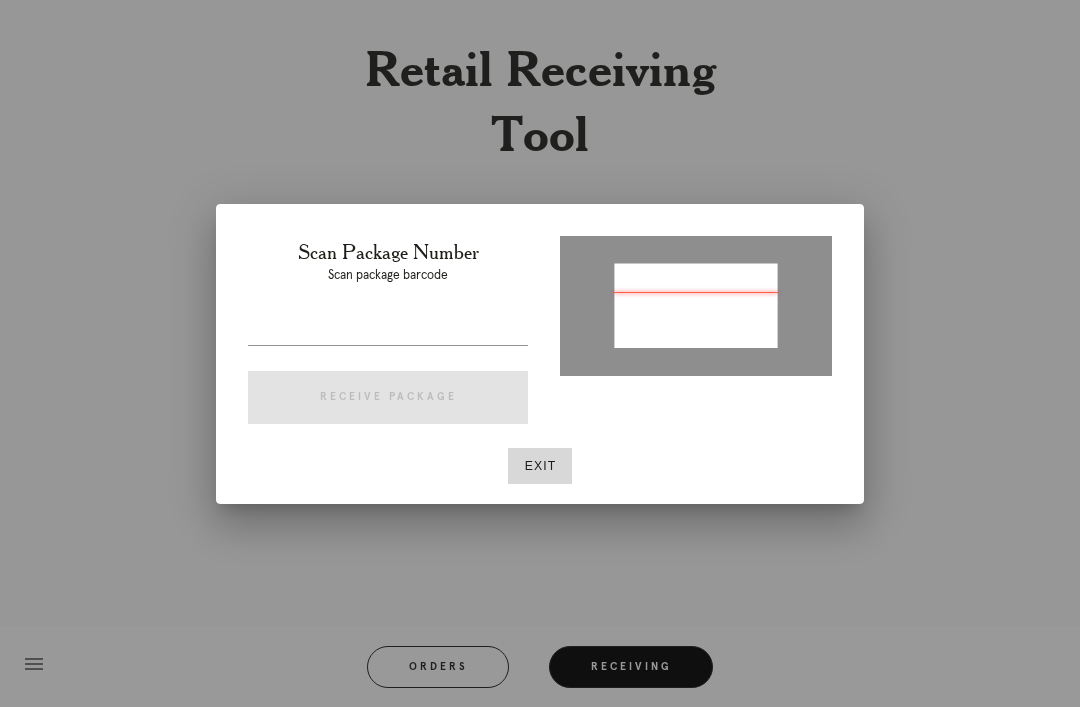 type on "P497492540901218" 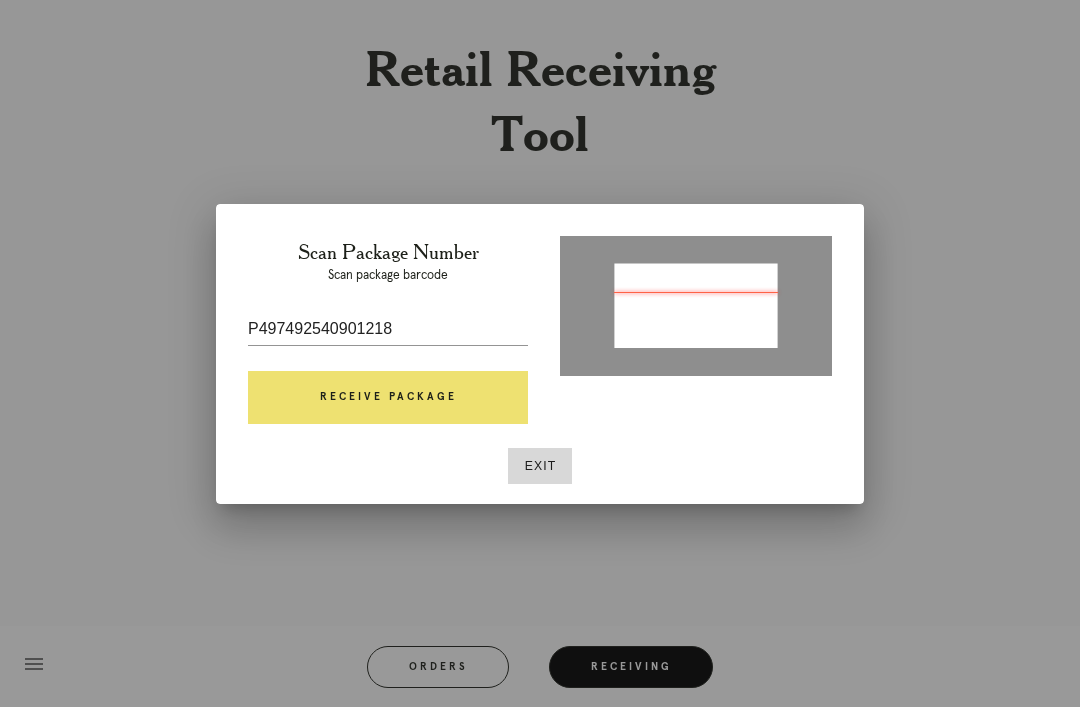 click on "Receive Package" at bounding box center [388, 398] 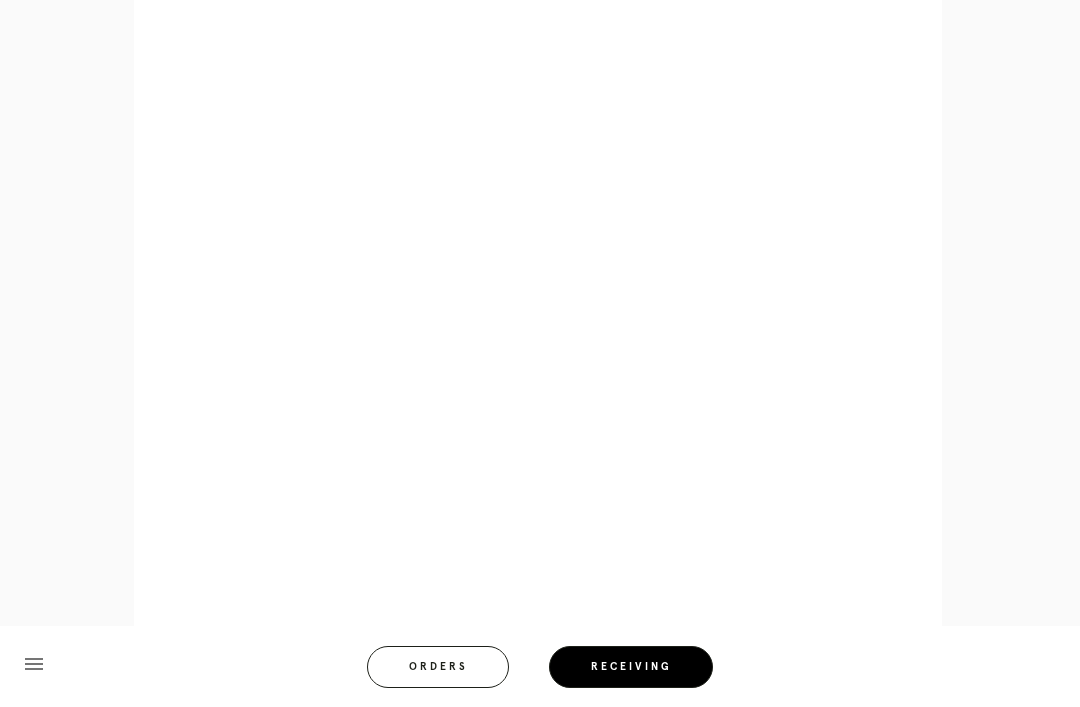 scroll, scrollTop: 1576, scrollLeft: 0, axis: vertical 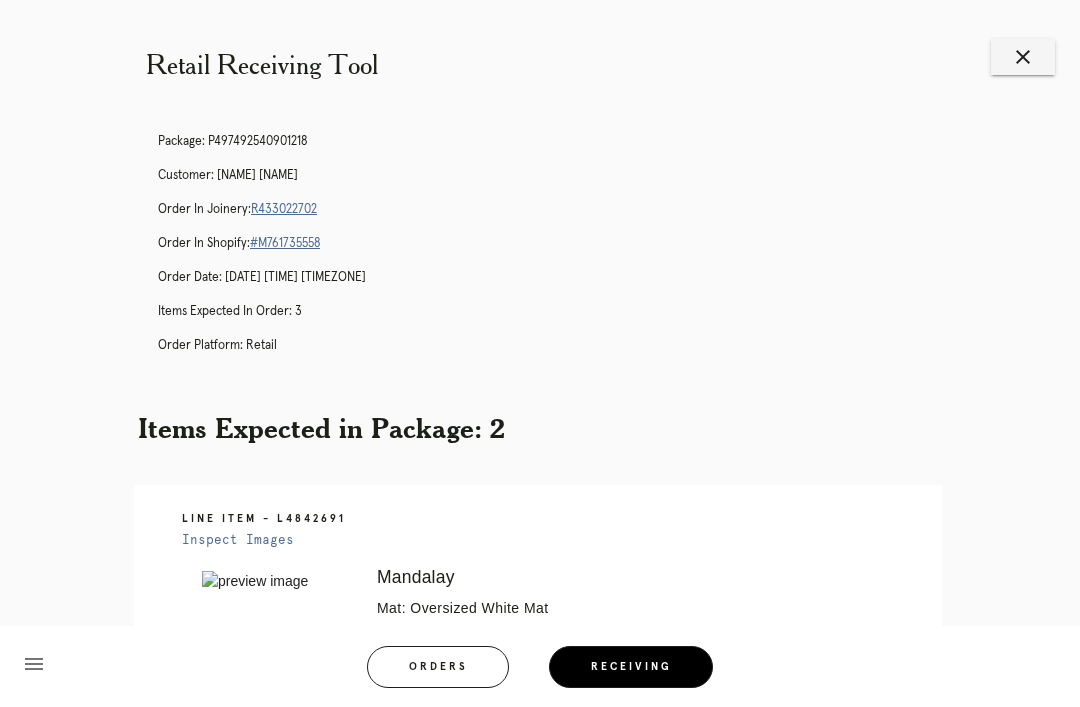 click on "R433022702" at bounding box center (284, 209) 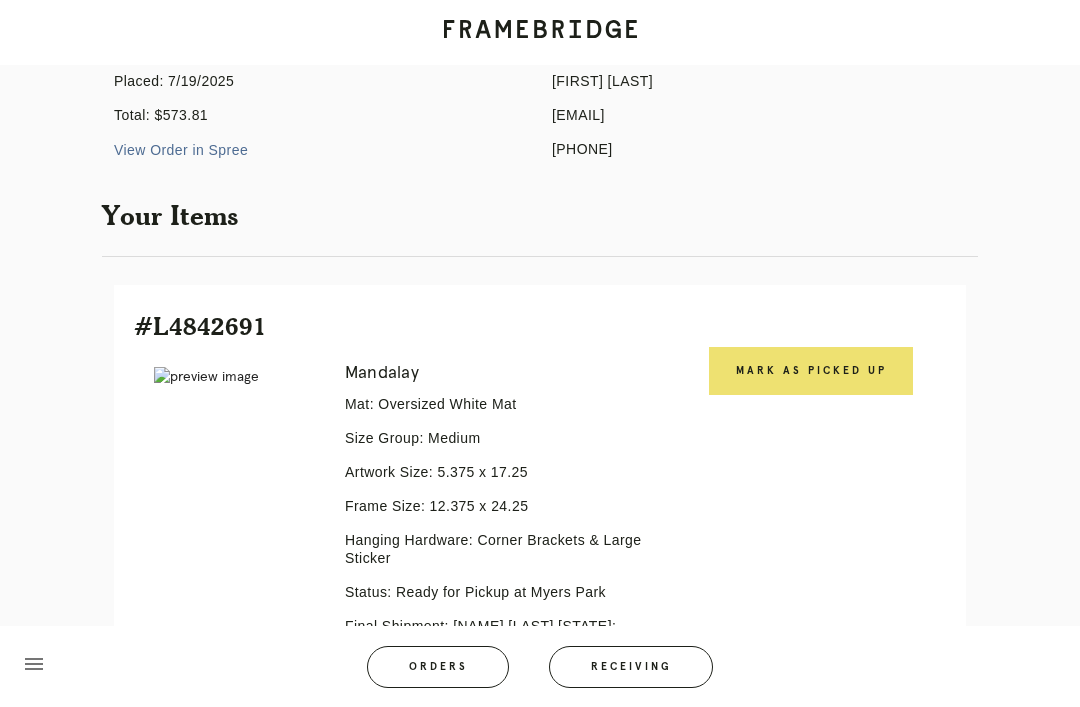 scroll, scrollTop: 247, scrollLeft: 0, axis: vertical 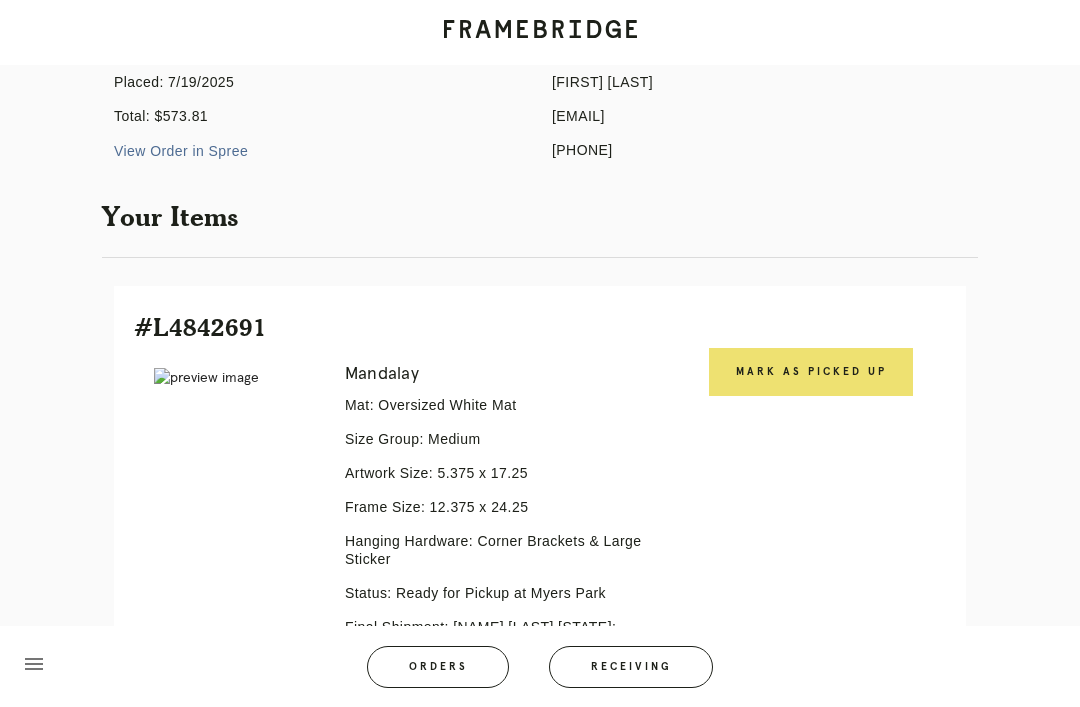 click on "Mark as Picked Up" at bounding box center (811, 372) 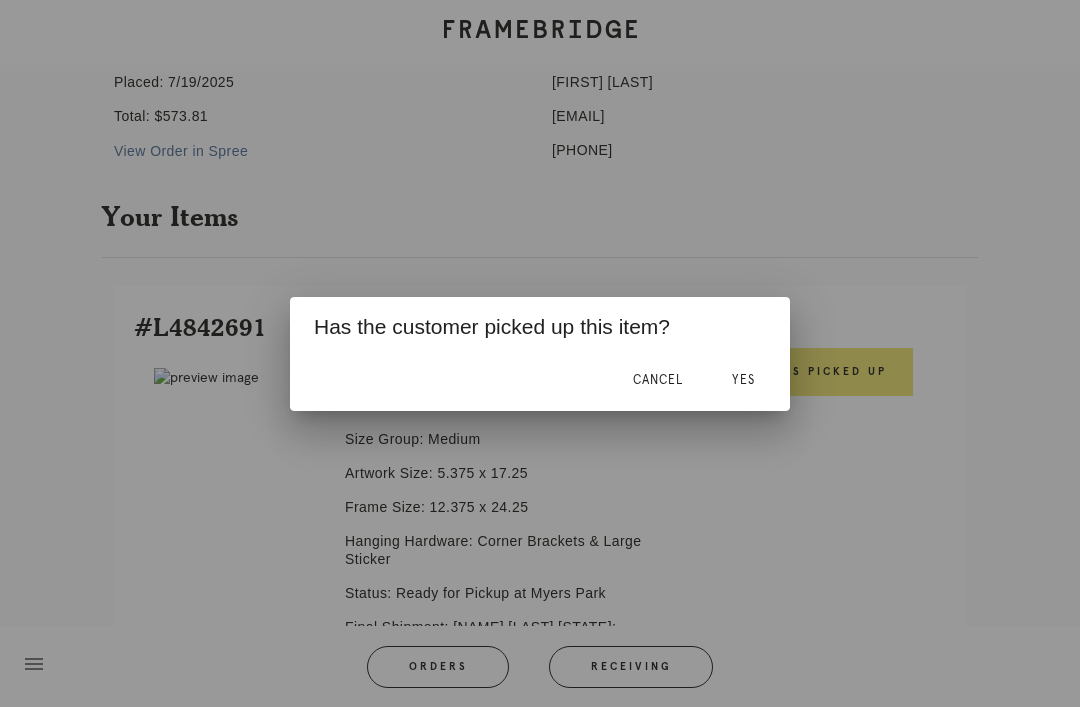 click on "Yes" at bounding box center [743, 380] 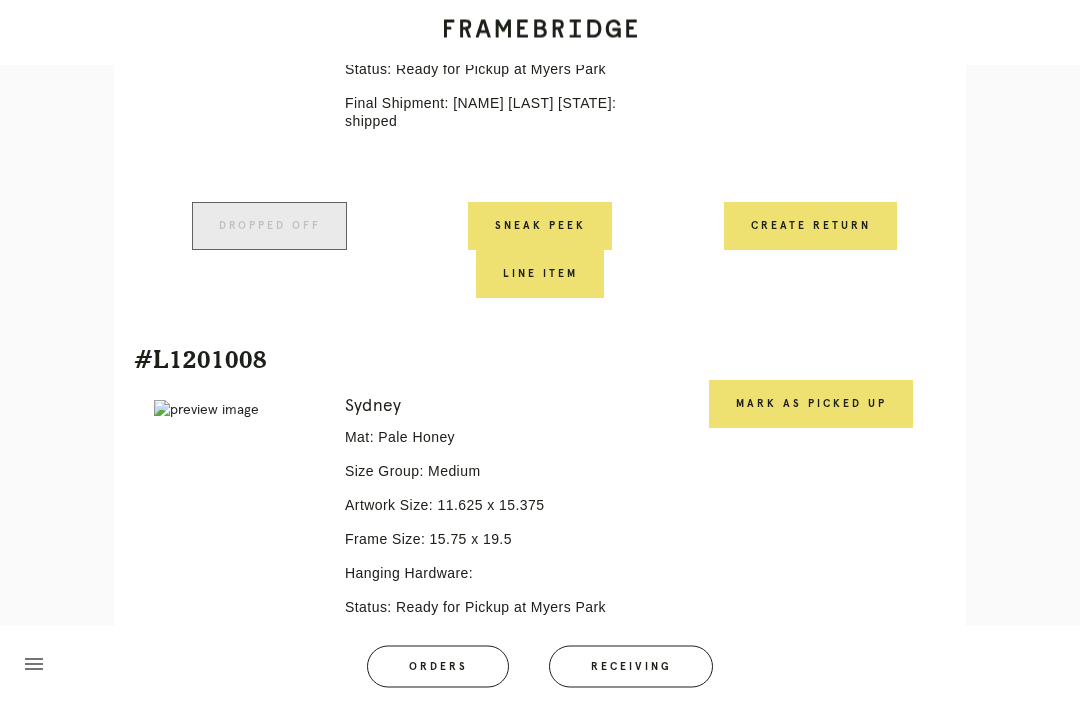 click on "Mark as Picked Up" at bounding box center [811, 405] 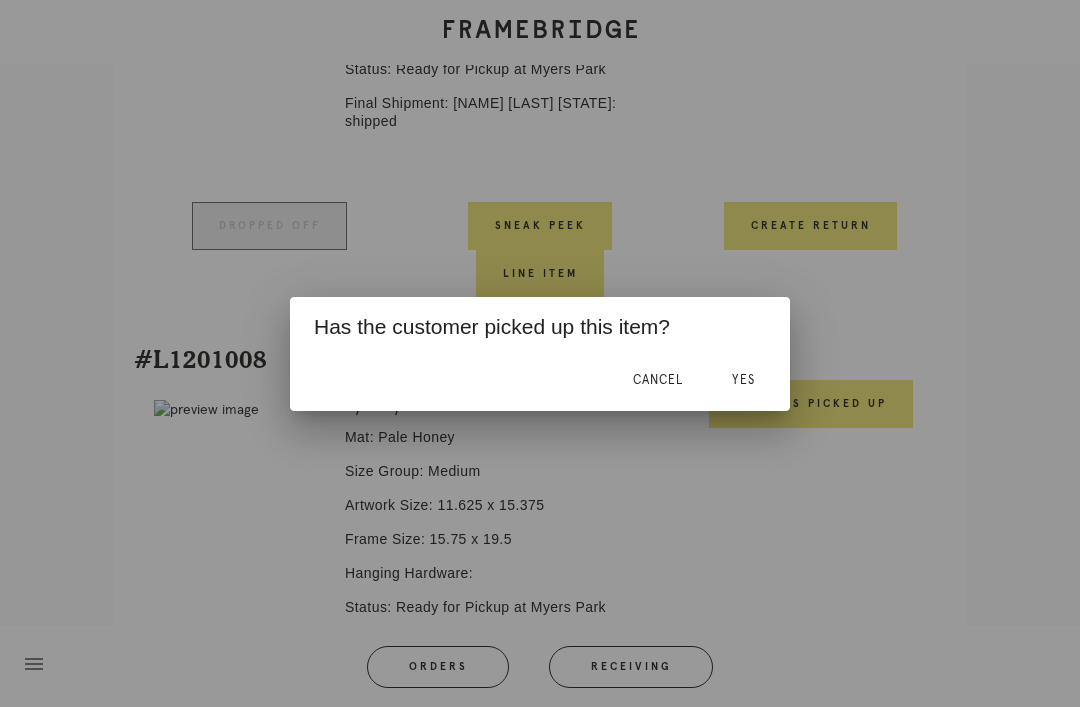 click on "Yes" at bounding box center [743, 380] 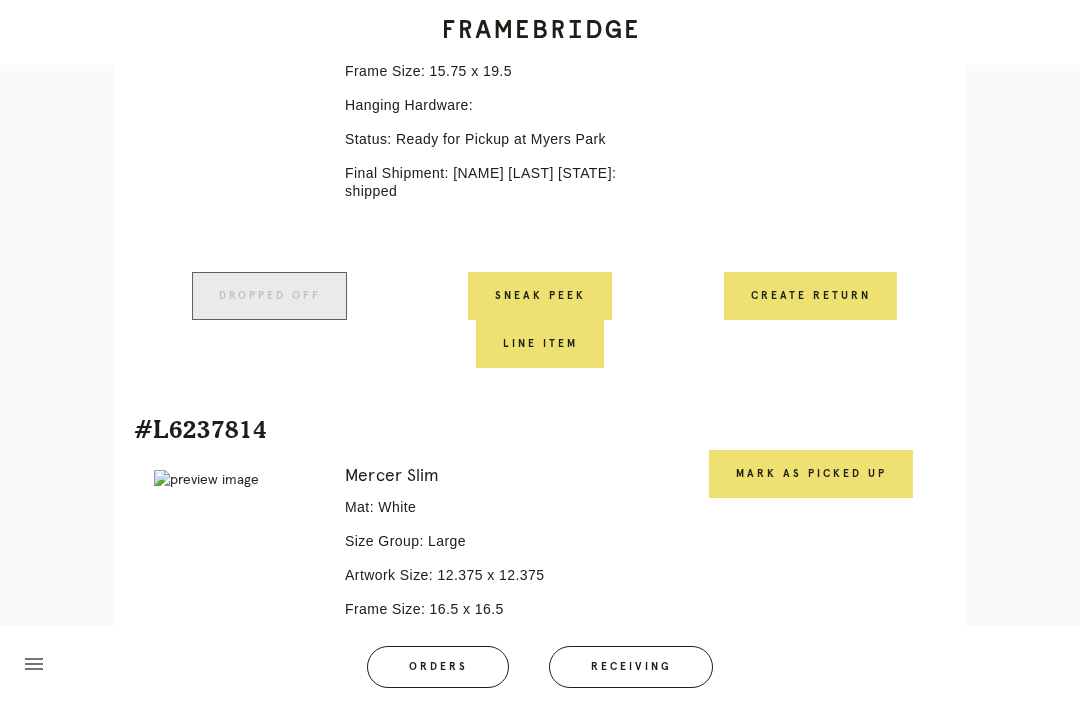 scroll, scrollTop: 1432, scrollLeft: 0, axis: vertical 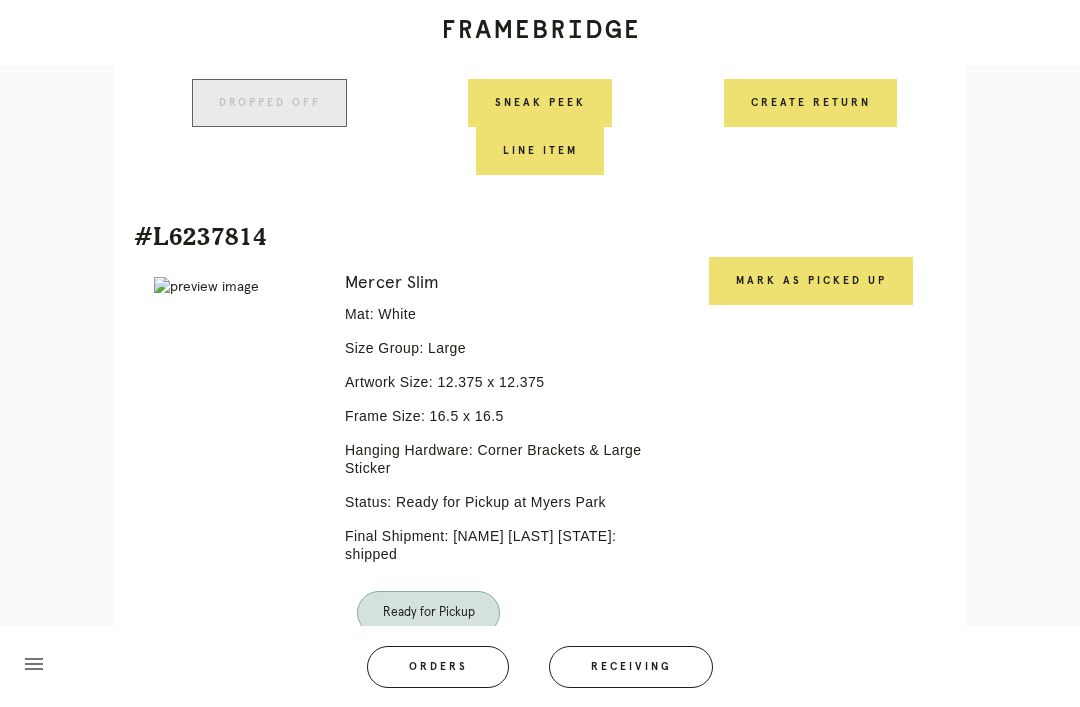 click on "Mark as Picked Up" at bounding box center [811, 281] 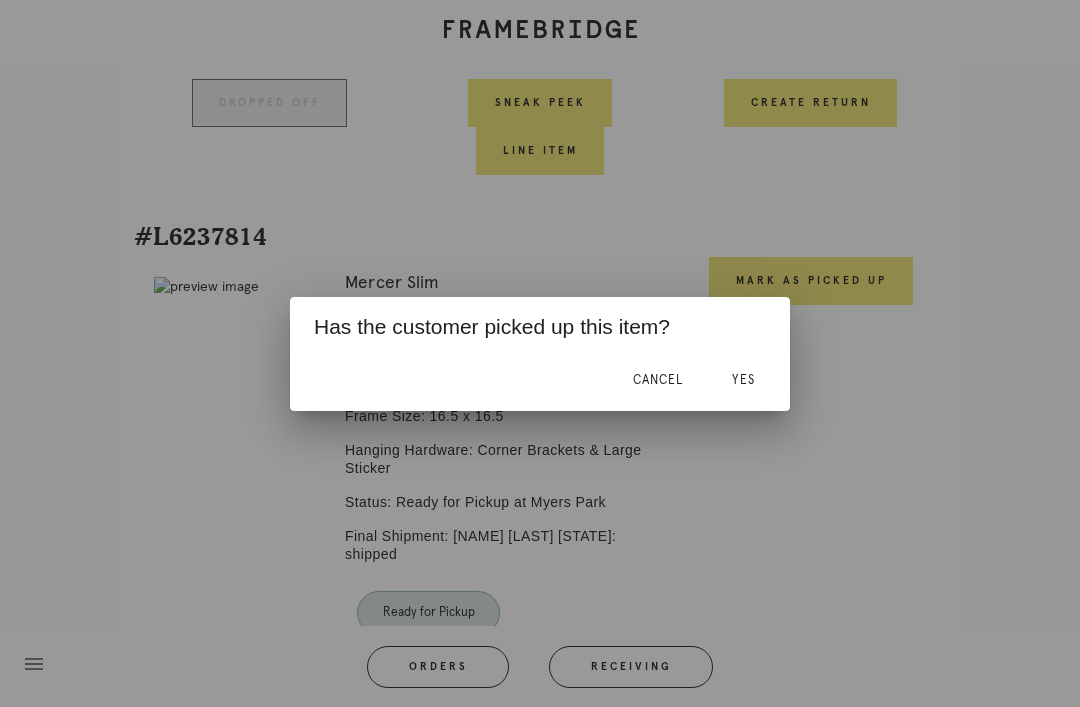 click on "Yes" at bounding box center (743, 381) 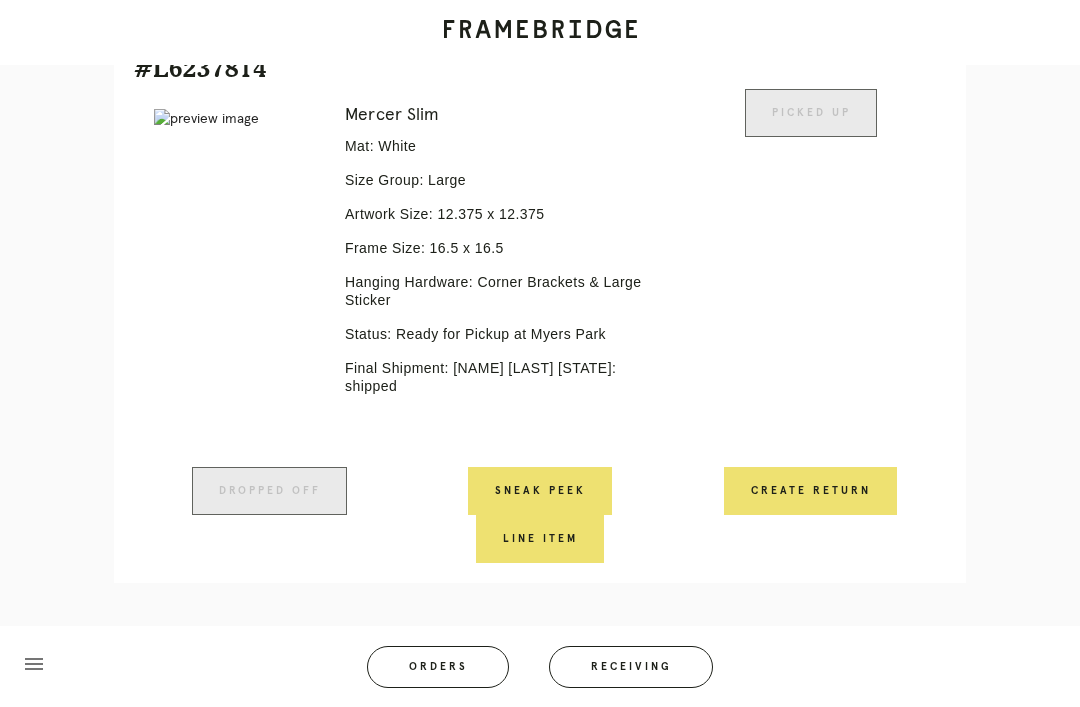 scroll, scrollTop: 1612, scrollLeft: 0, axis: vertical 